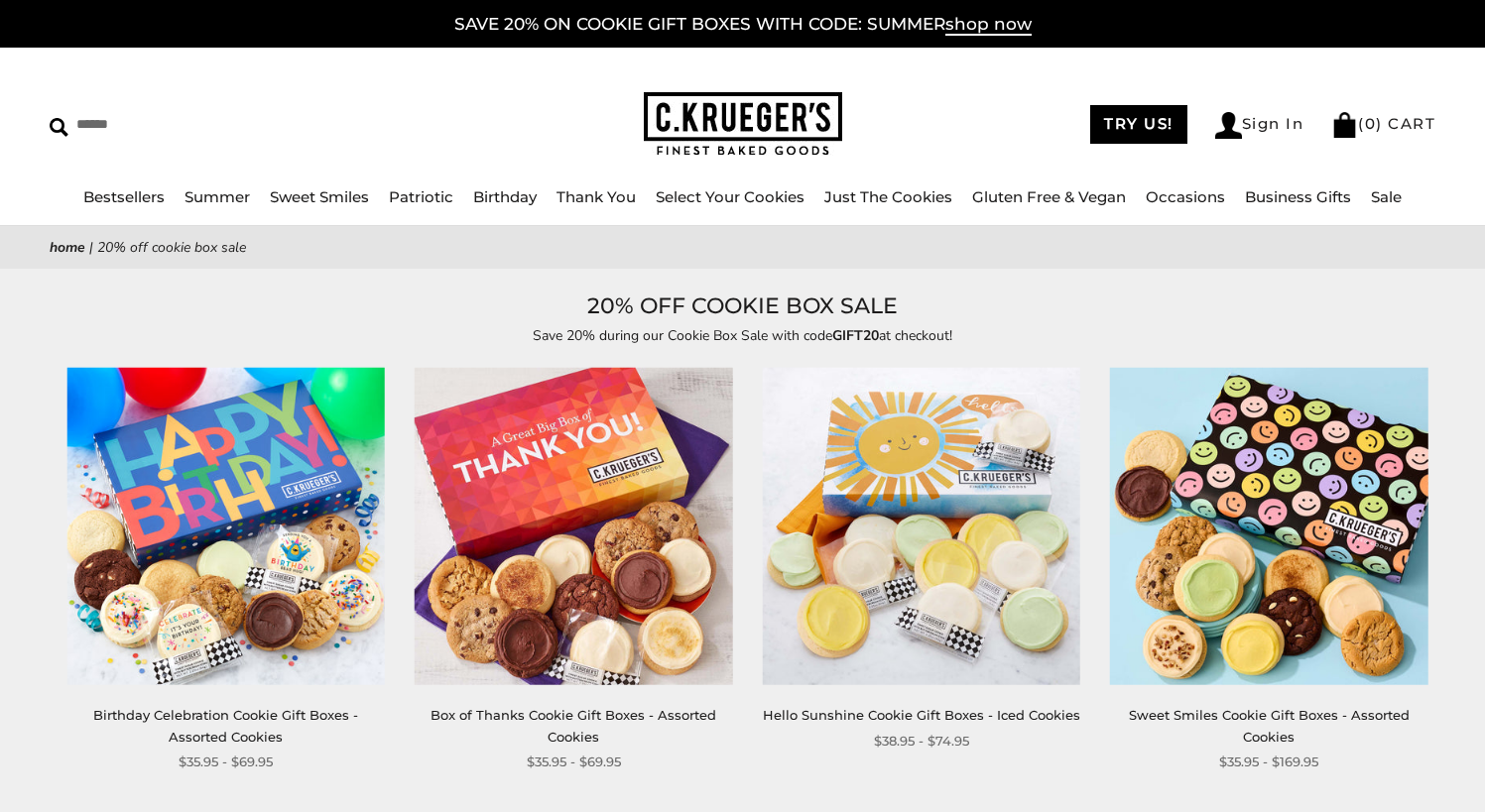 scroll, scrollTop: 0, scrollLeft: 0, axis: both 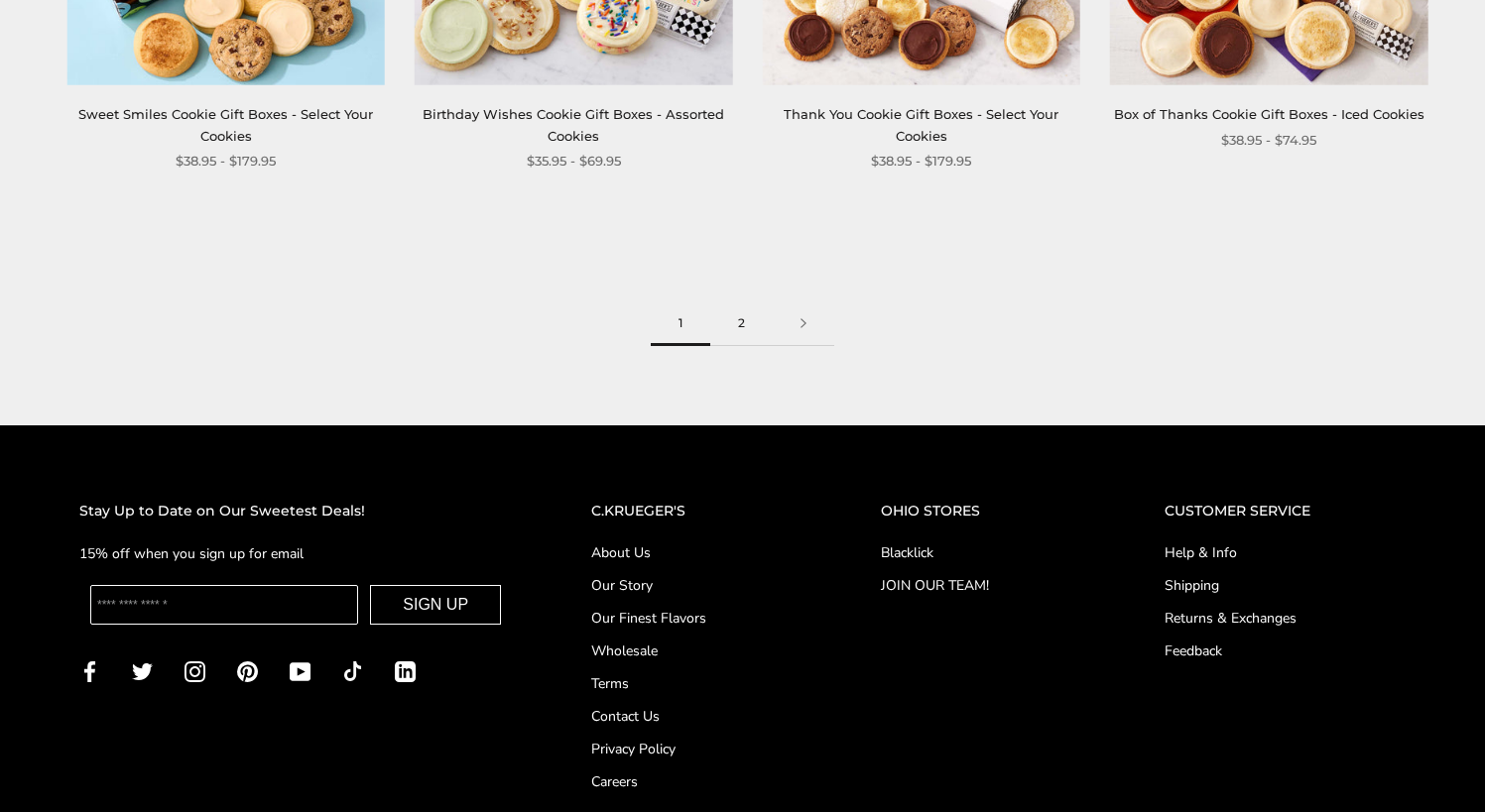 click on "2" at bounding box center (741, 323) 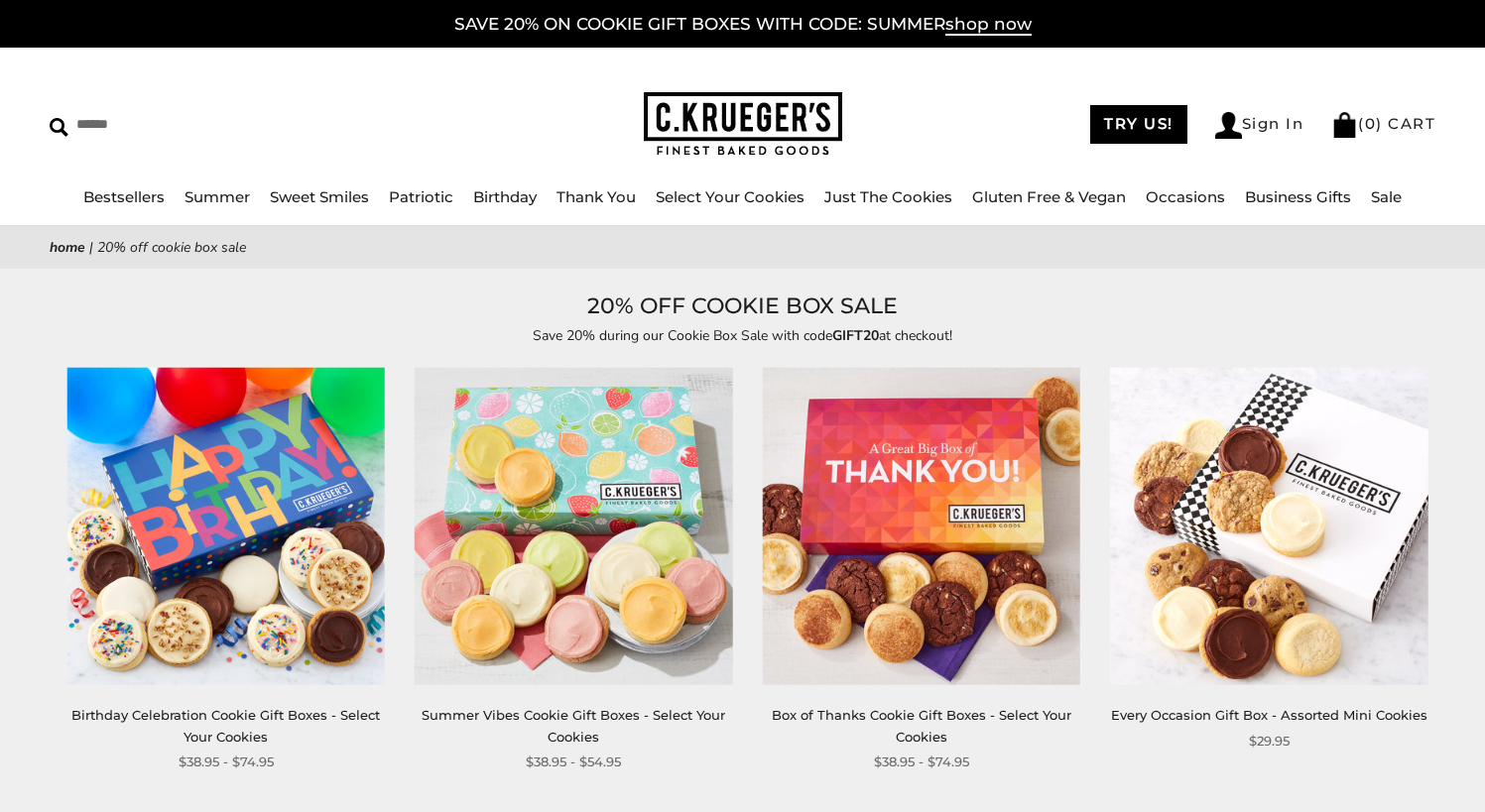 scroll, scrollTop: 0, scrollLeft: 0, axis: both 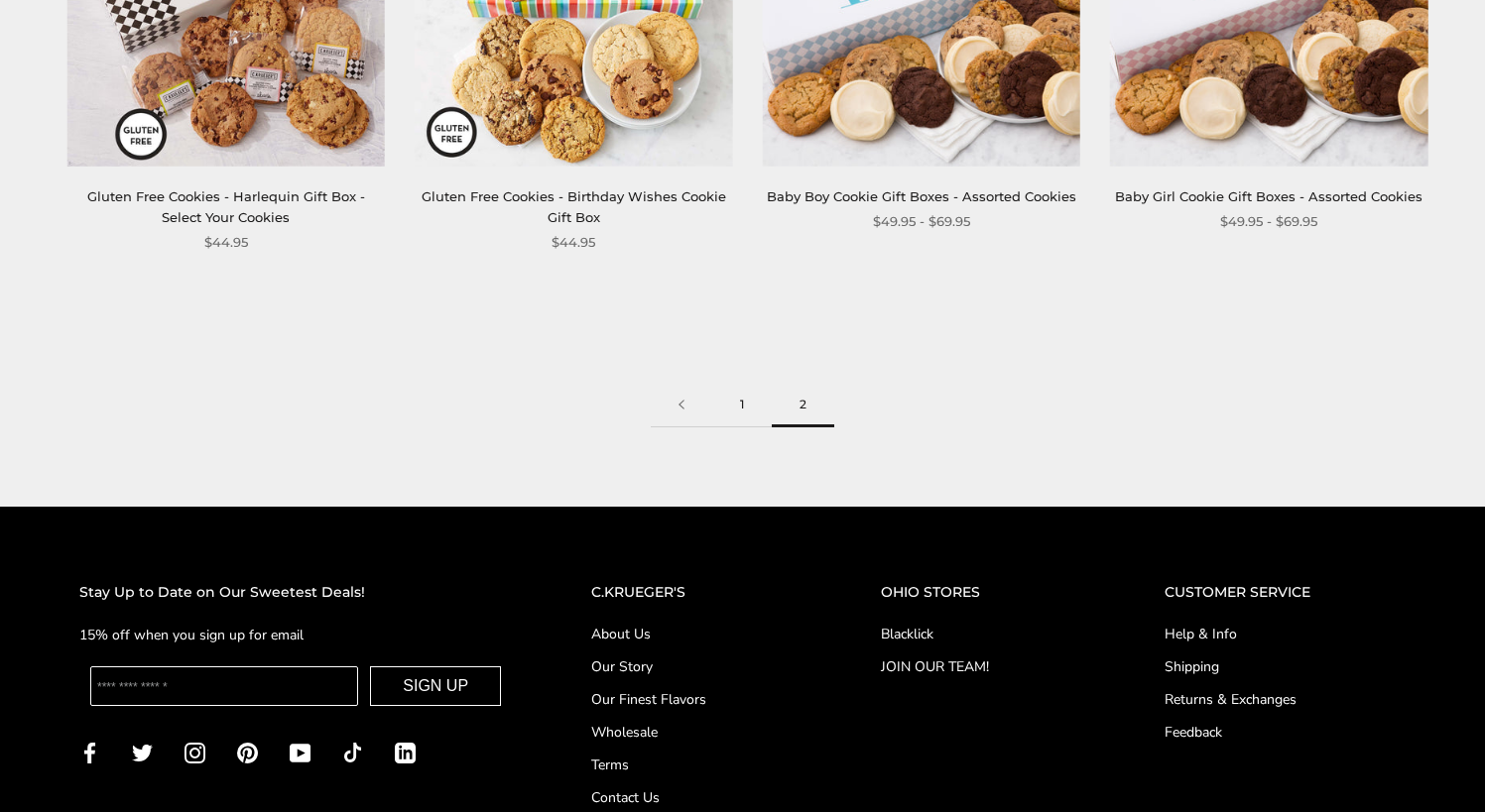 click on "1" at bounding box center [742, 405] 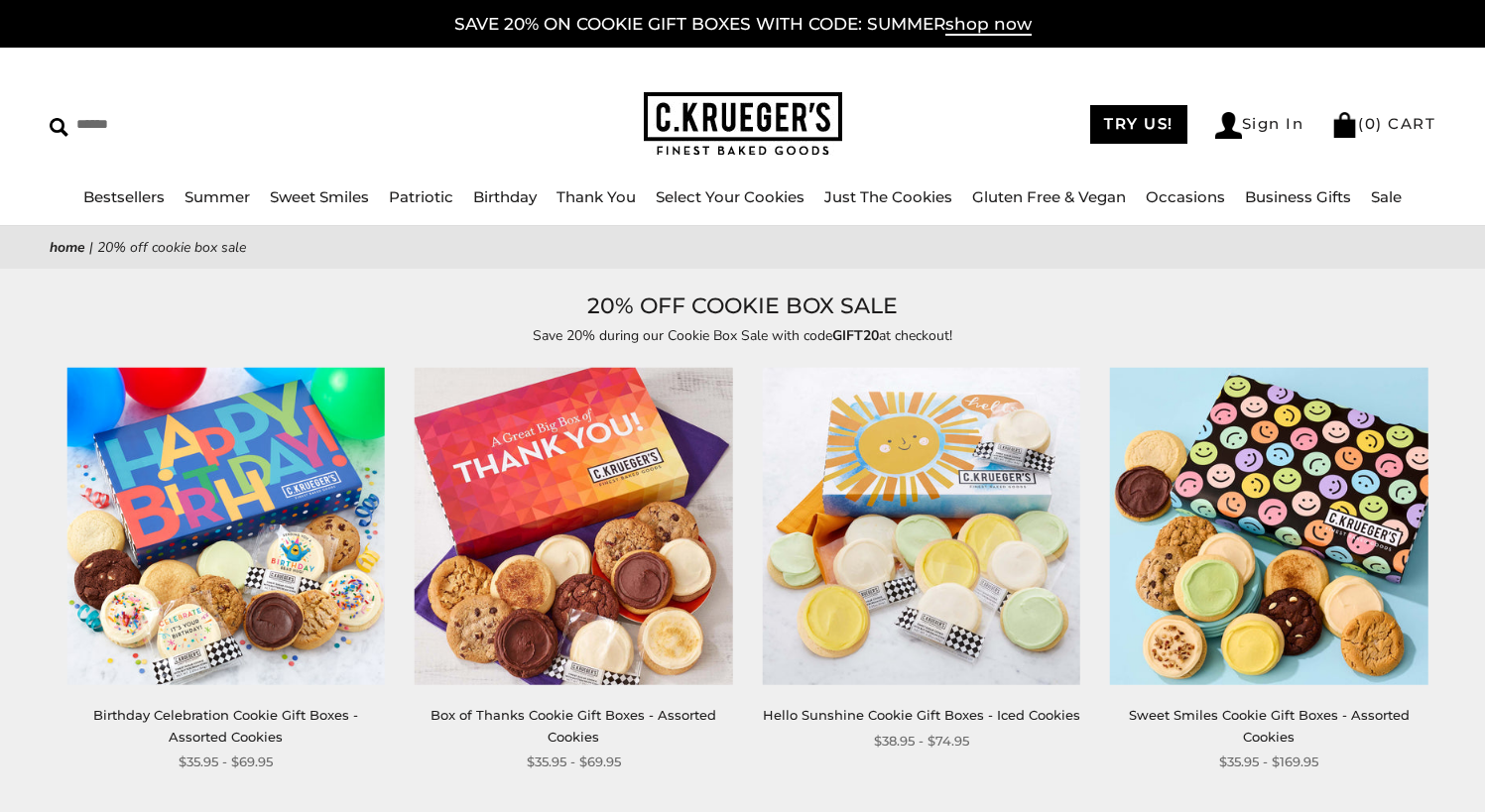scroll, scrollTop: 0, scrollLeft: 0, axis: both 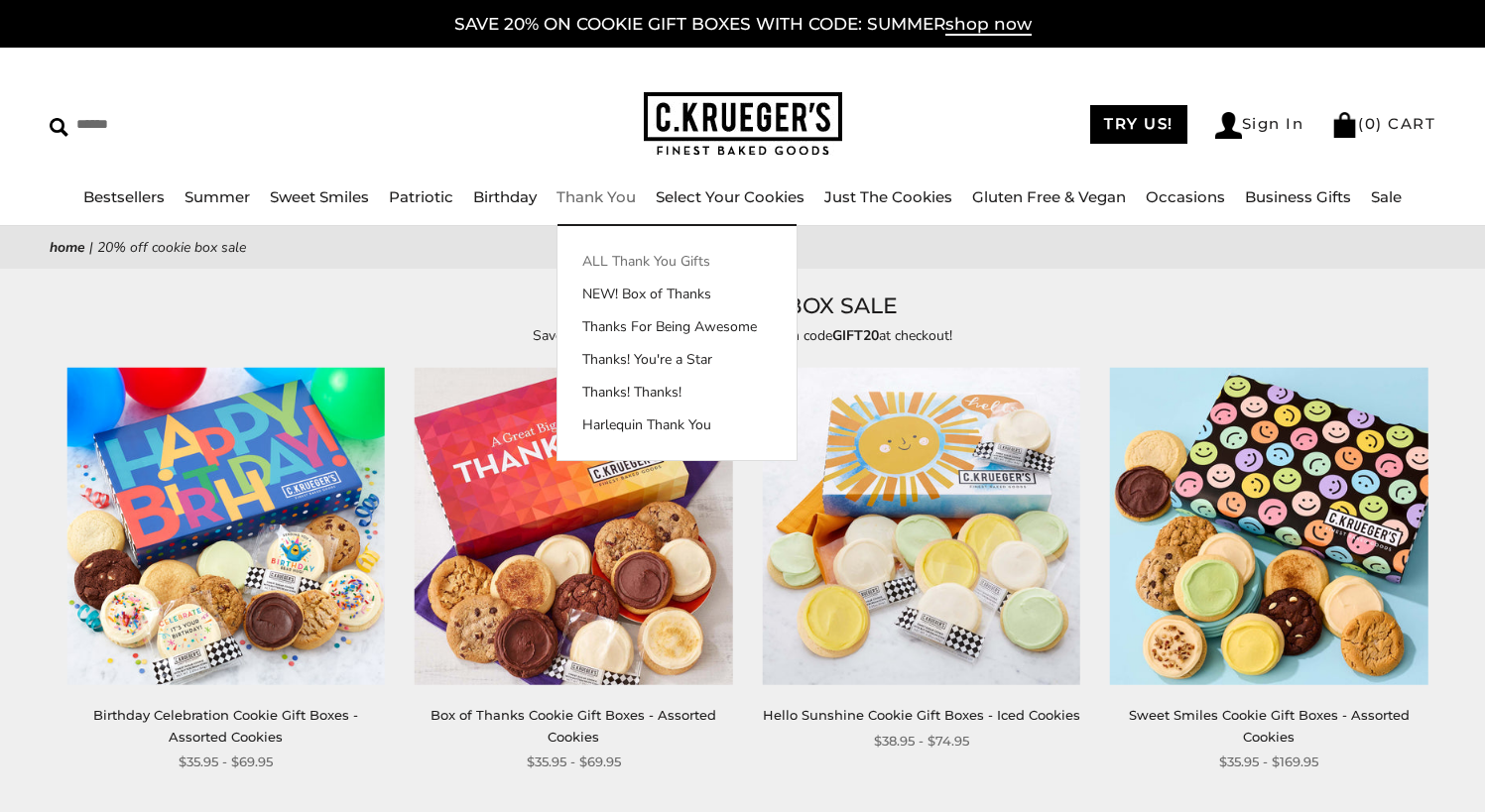 click on "ALL Thank You Gifts" at bounding box center (677, 261) 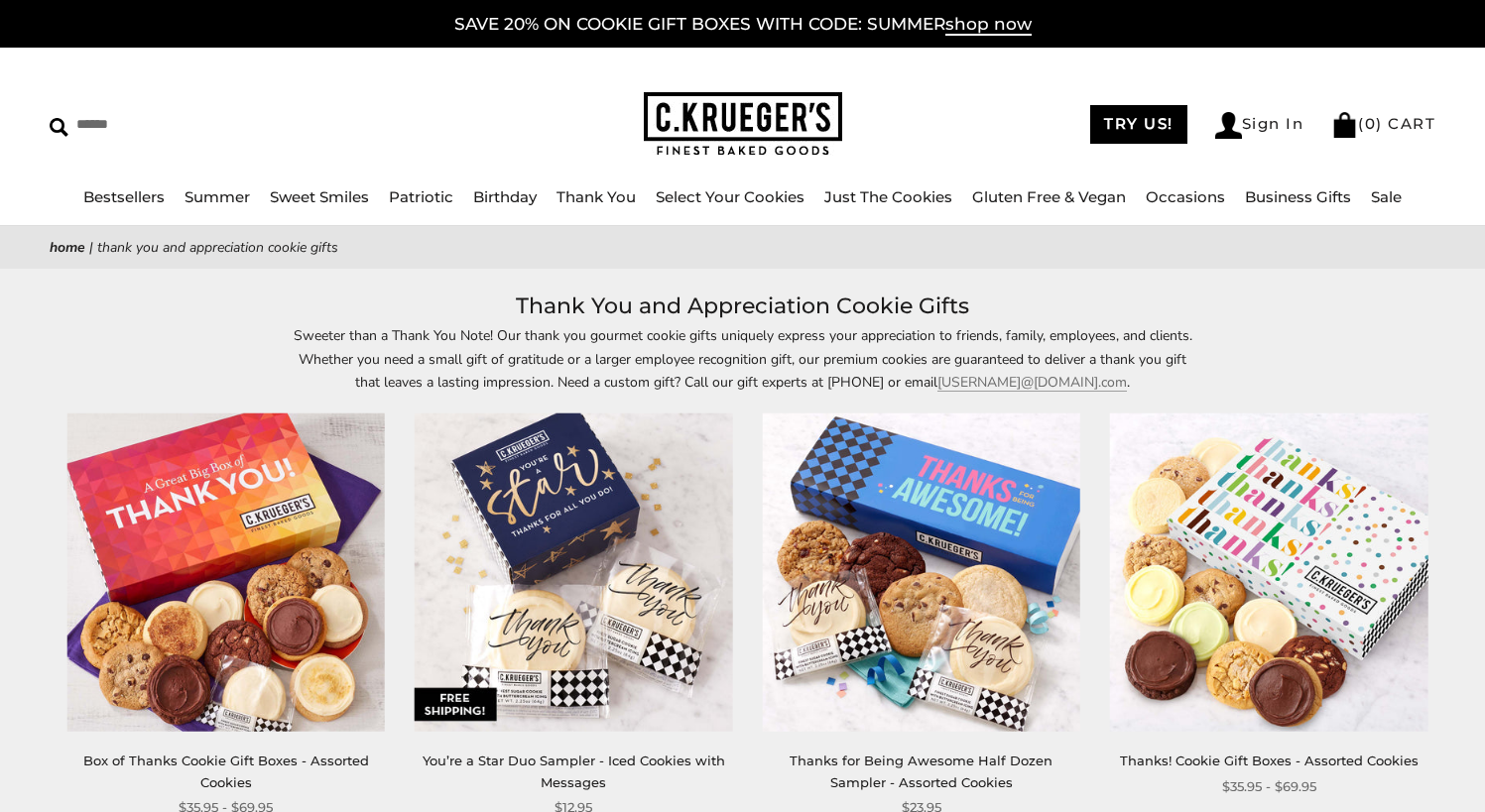 scroll, scrollTop: 0, scrollLeft: 0, axis: both 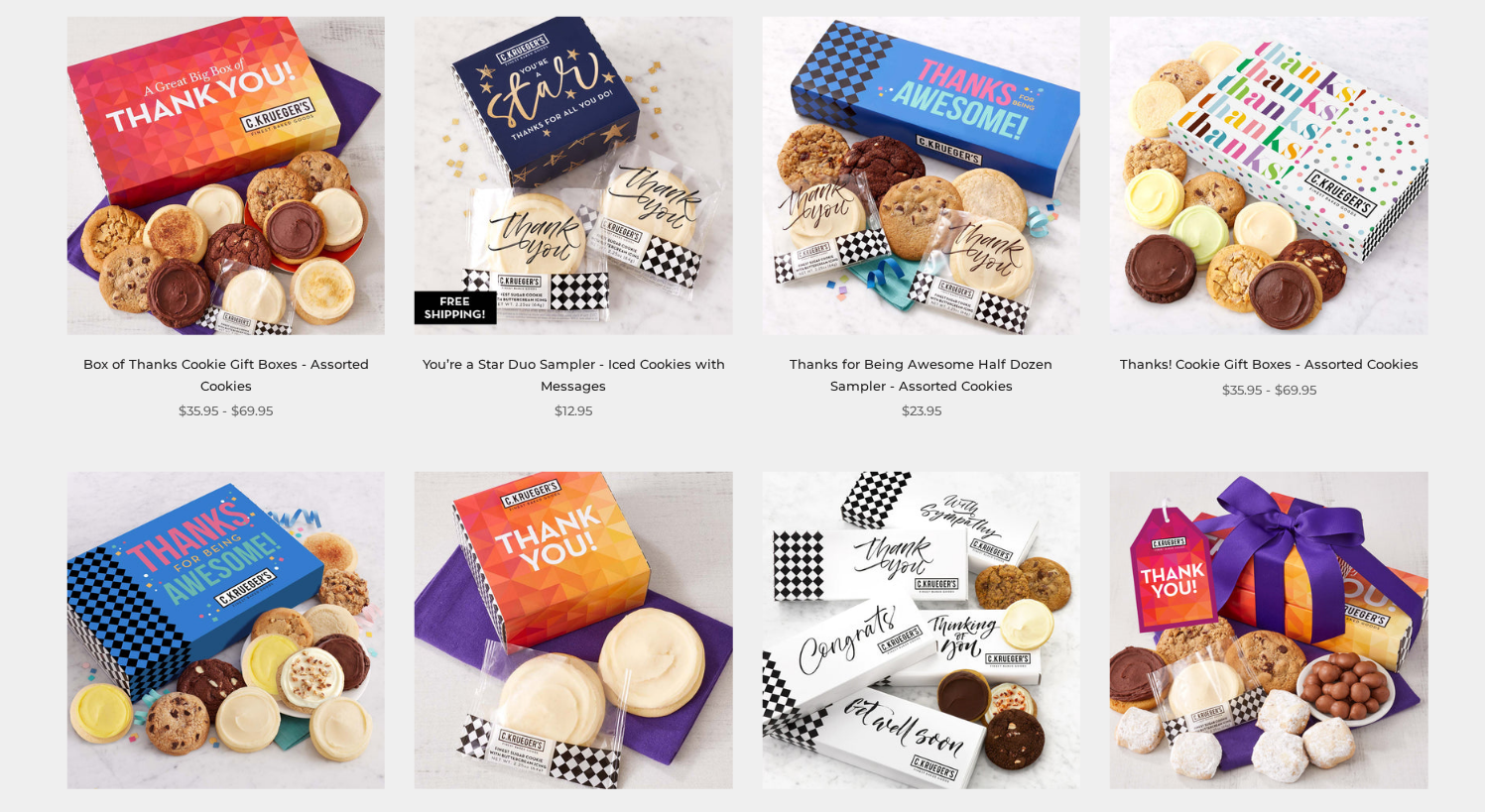click at bounding box center (573, 175) 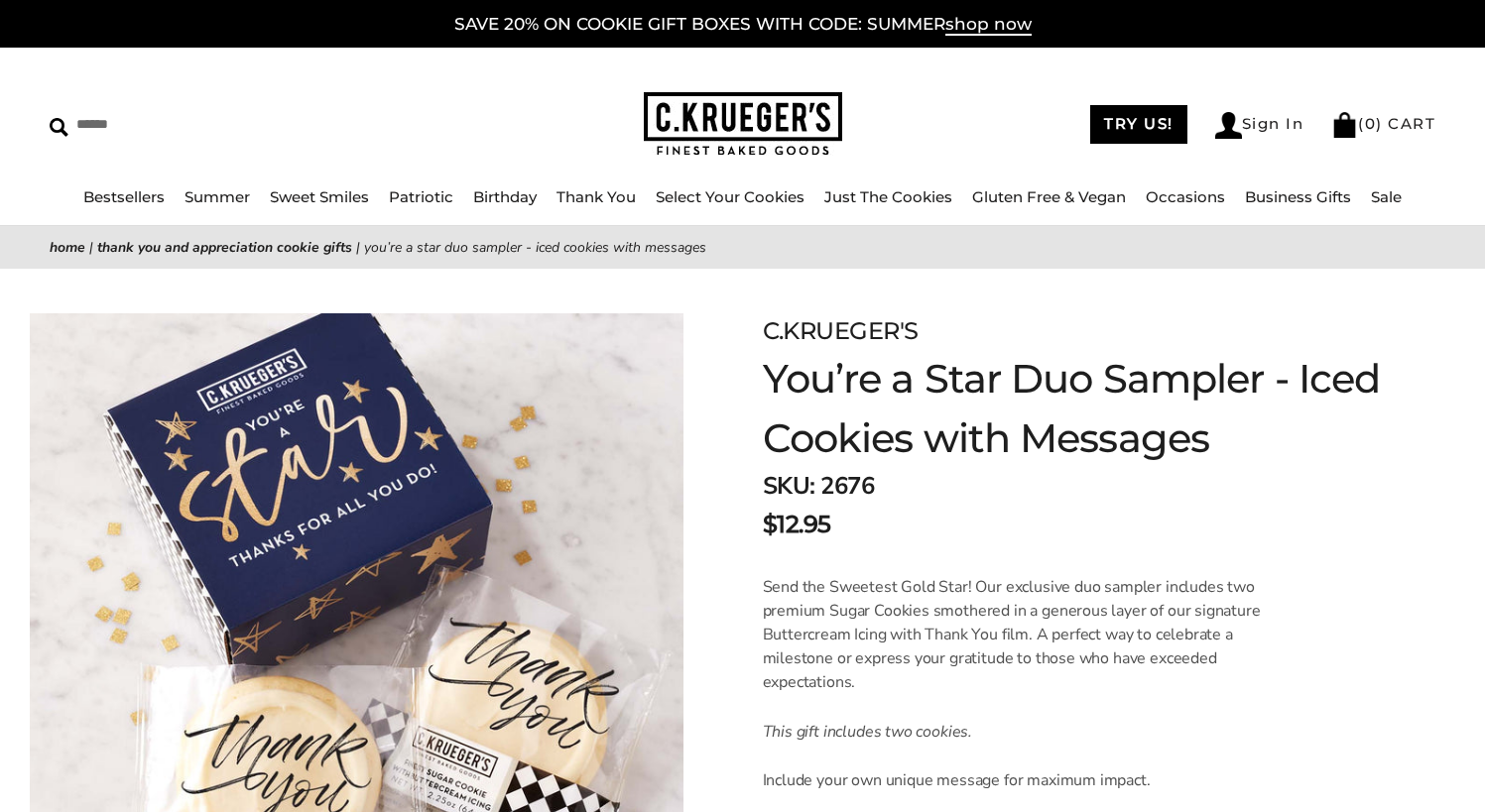 scroll, scrollTop: 0, scrollLeft: 0, axis: both 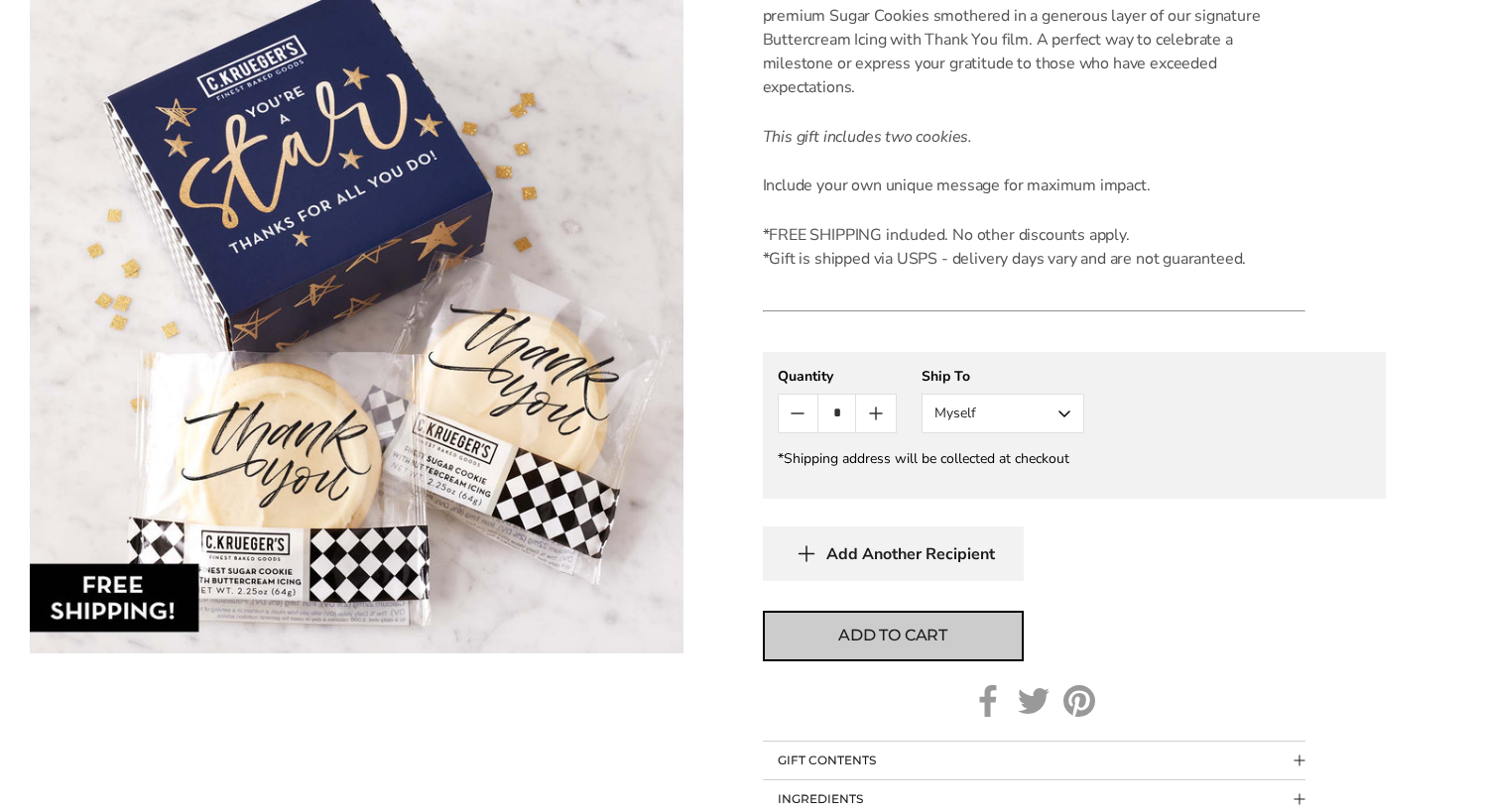 click on "Add to cart" at bounding box center [893, 636] 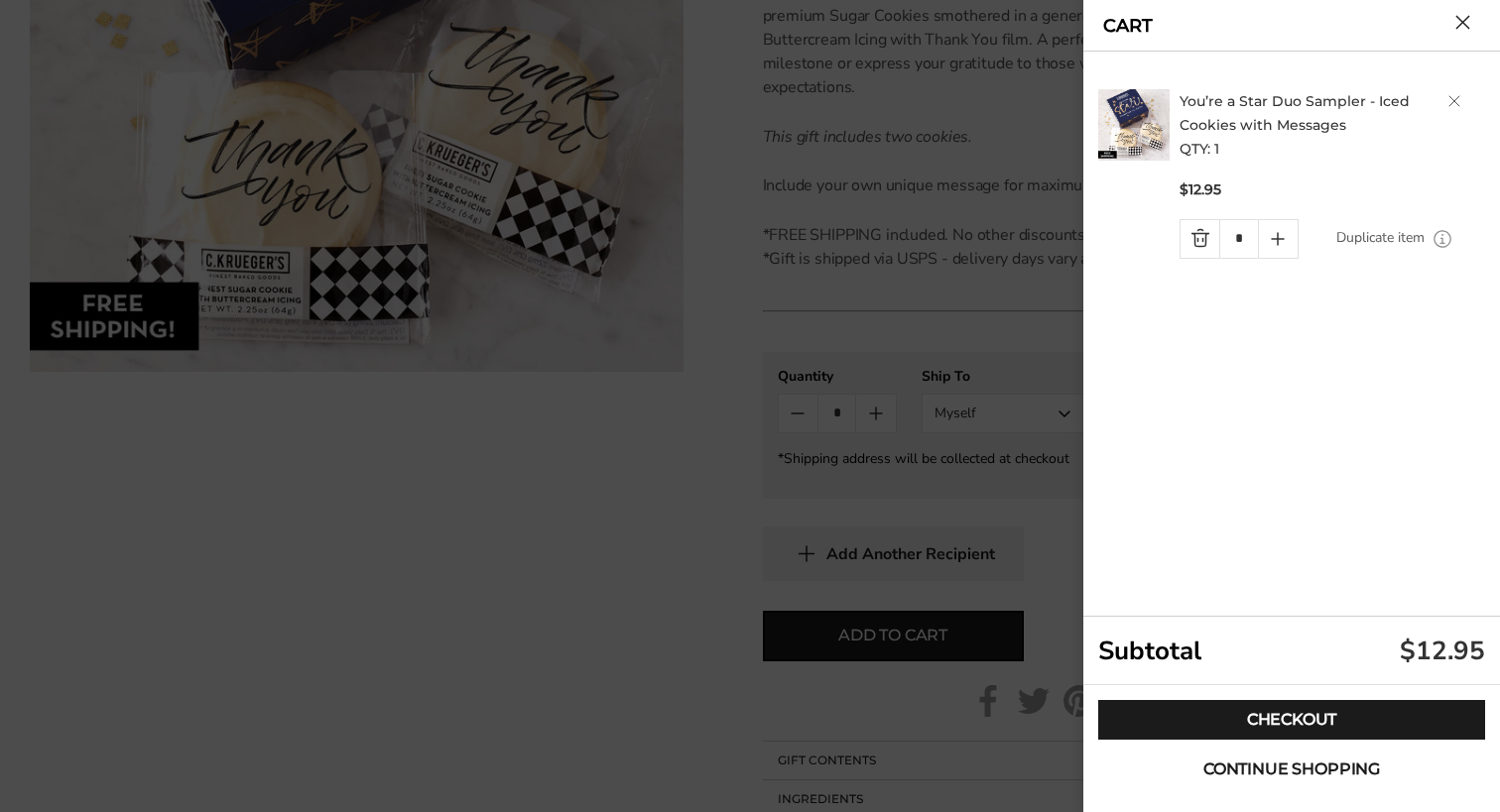 click on "Continue shopping" at bounding box center (1292, 769) 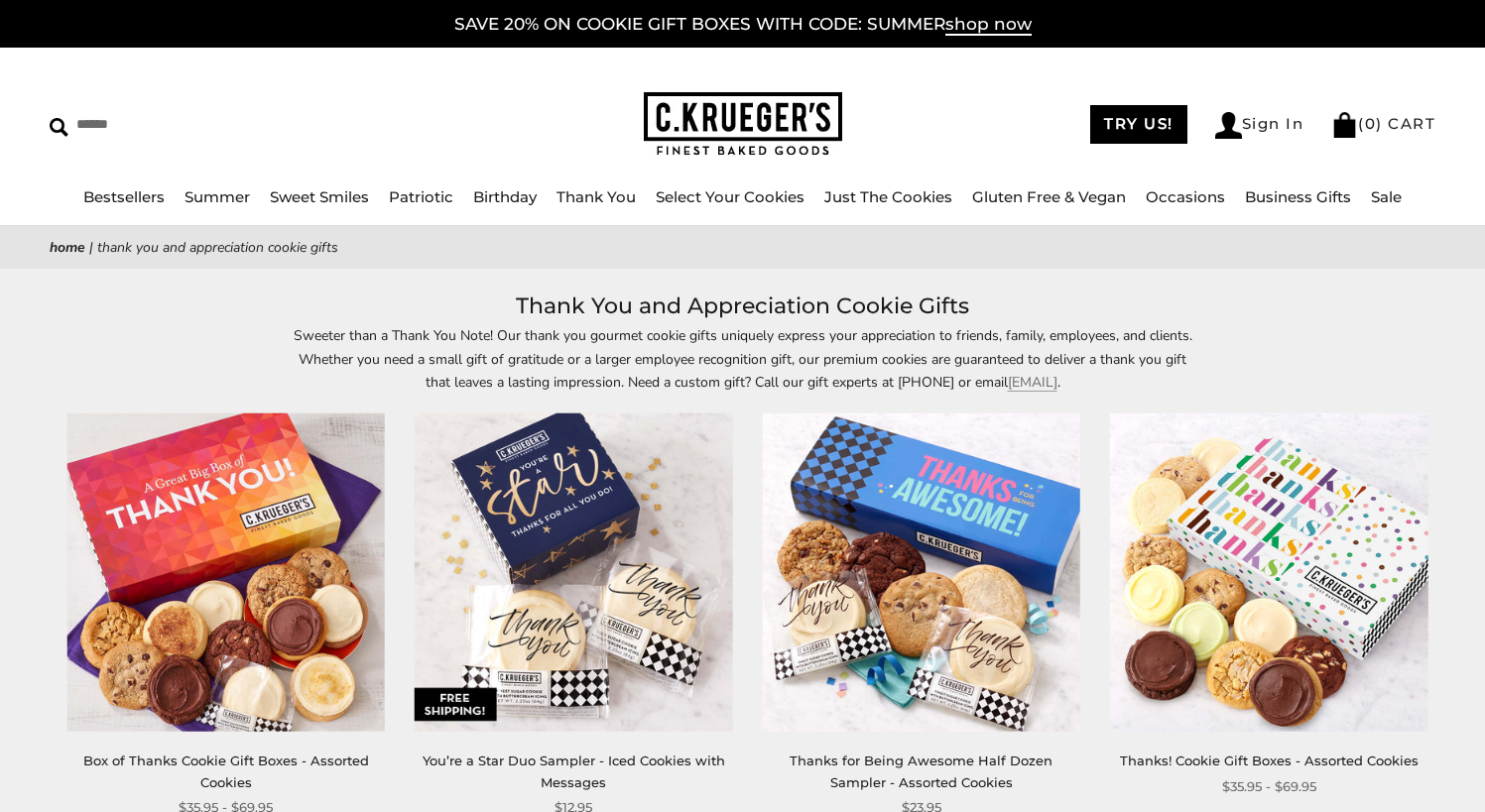 scroll, scrollTop: 397, scrollLeft: 0, axis: vertical 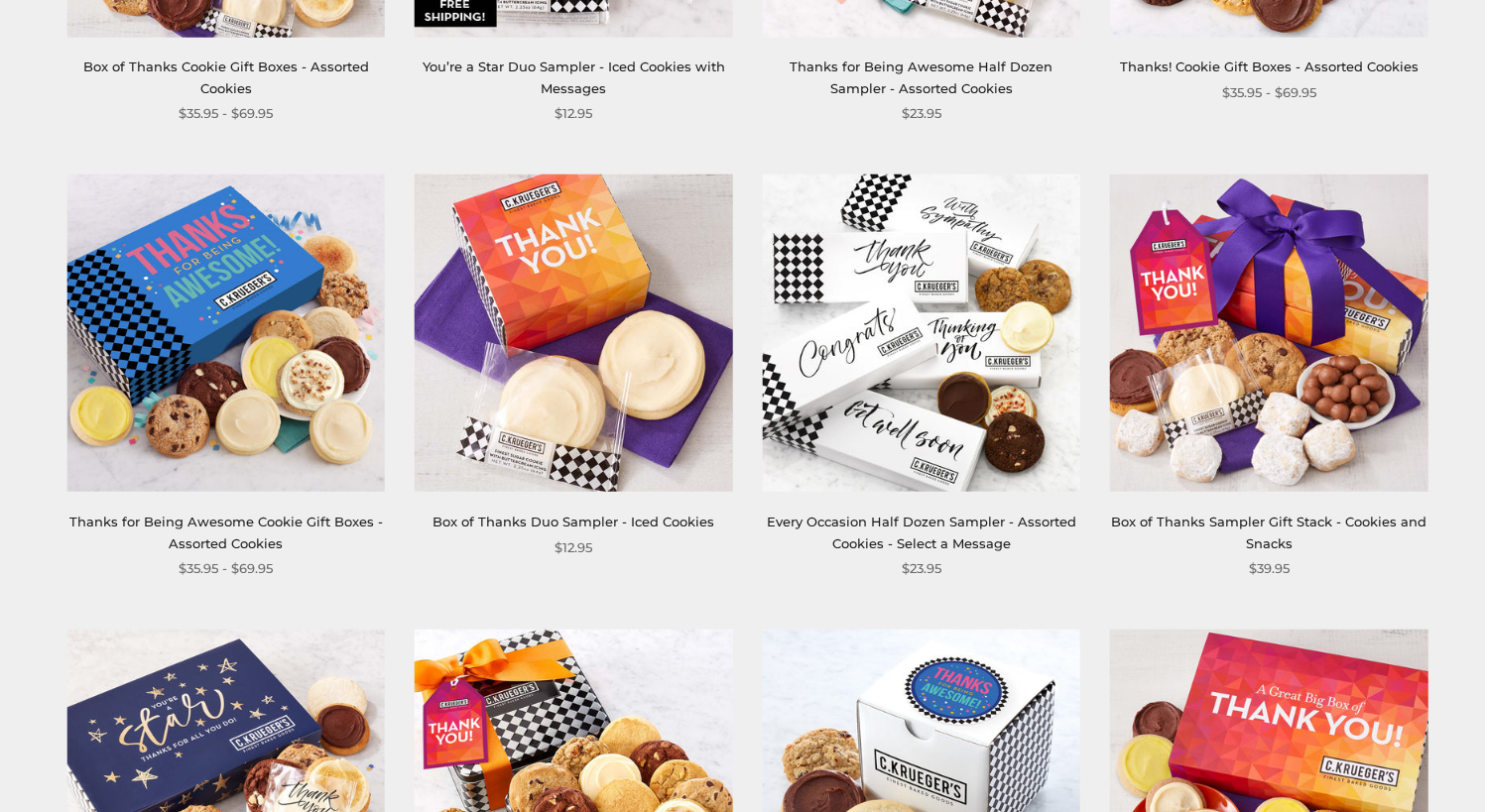 click at bounding box center [573, 333] 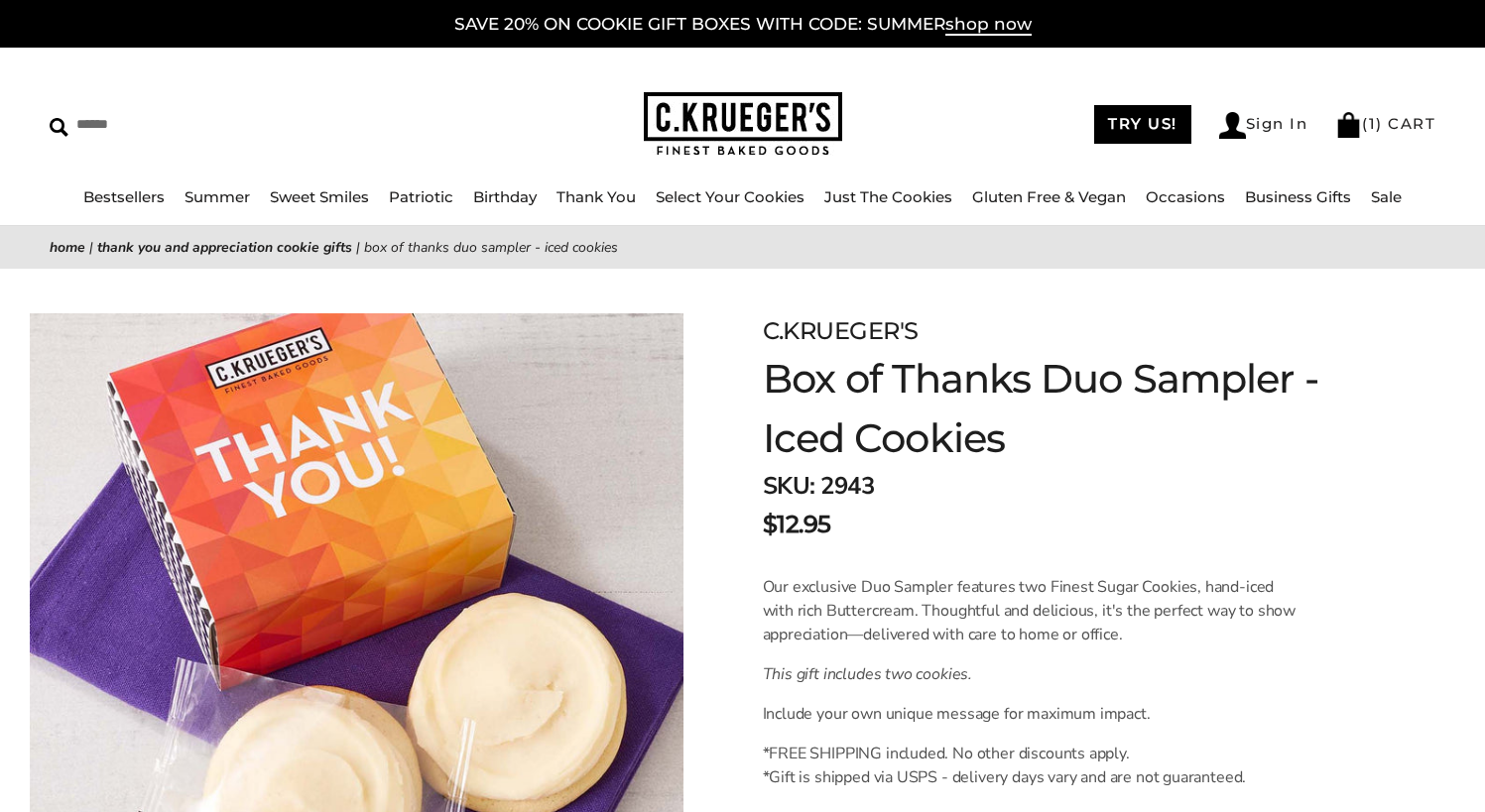 scroll, scrollTop: 0, scrollLeft: 0, axis: both 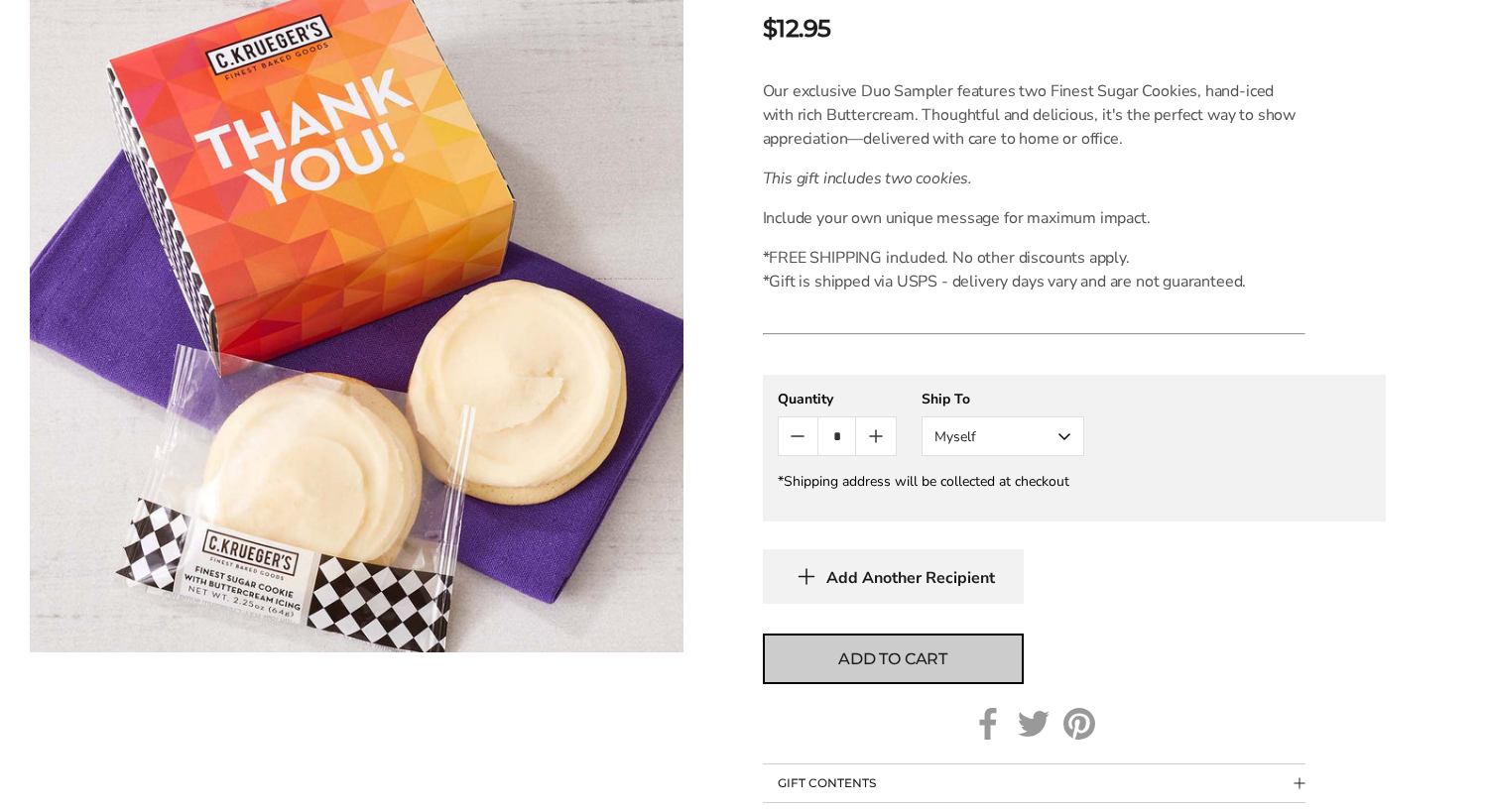 click on "Add to cart" at bounding box center (893, 659) 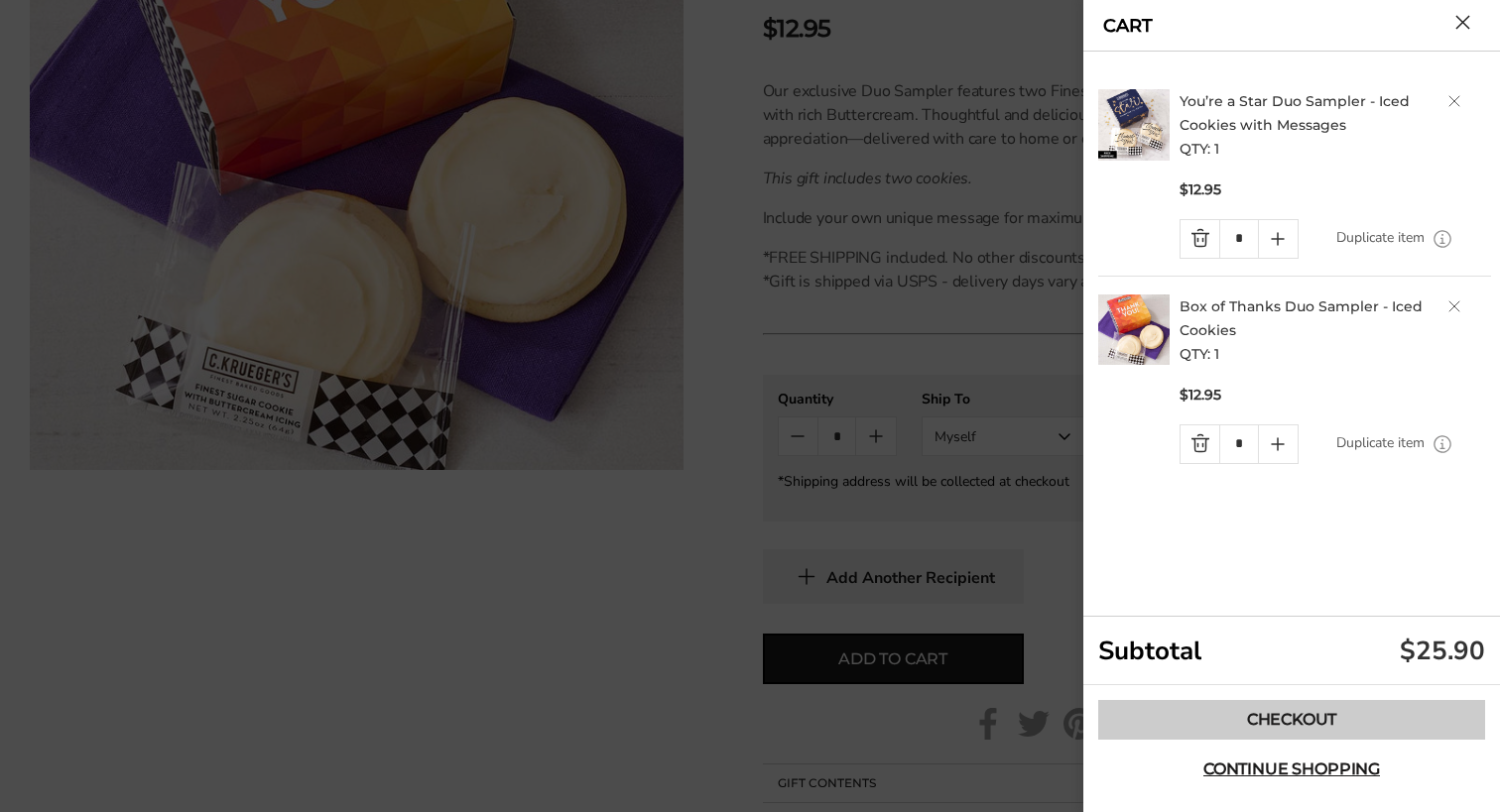 click on "Checkout" at bounding box center [1292, 720] 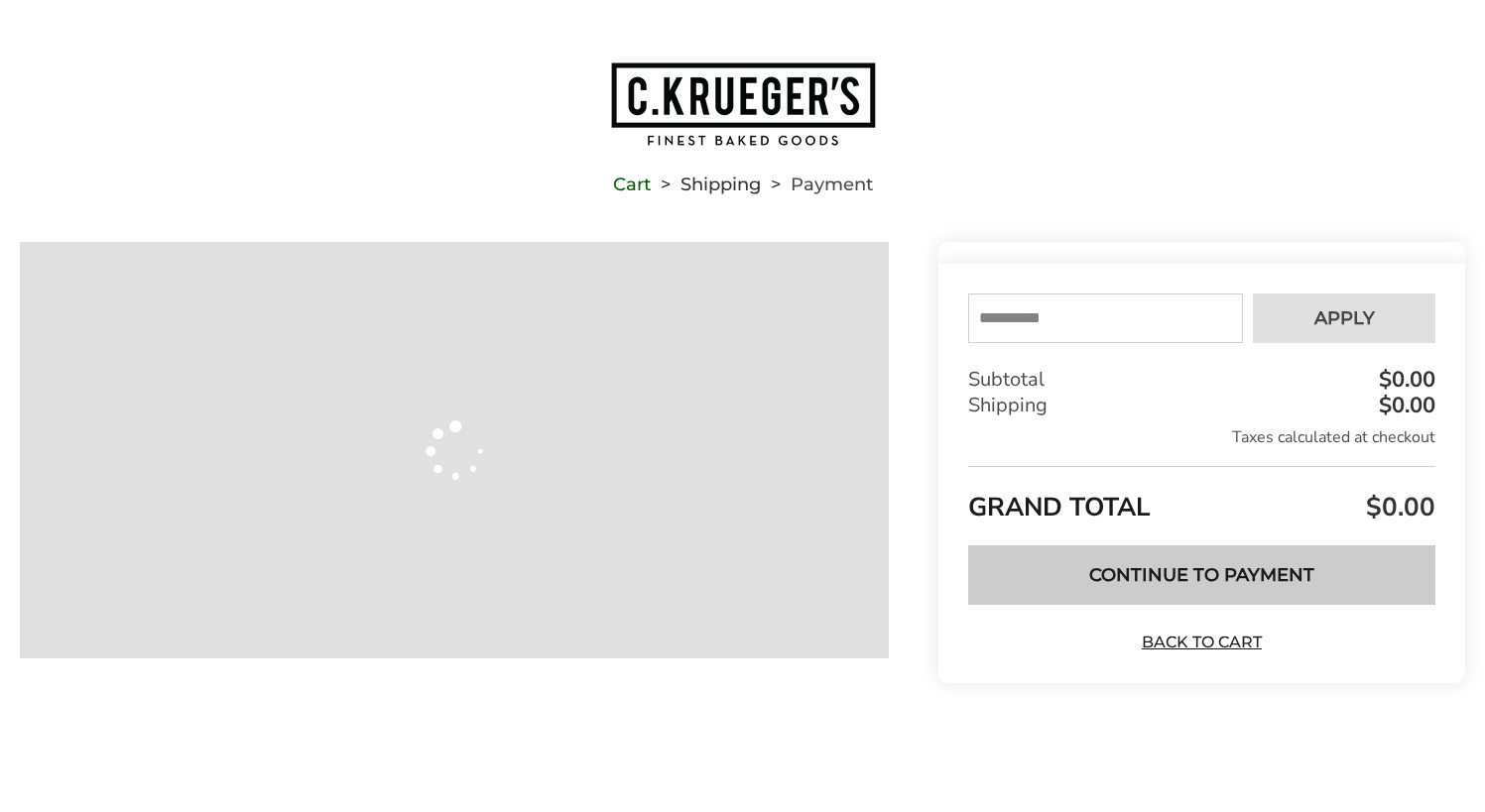 scroll, scrollTop: 0, scrollLeft: 0, axis: both 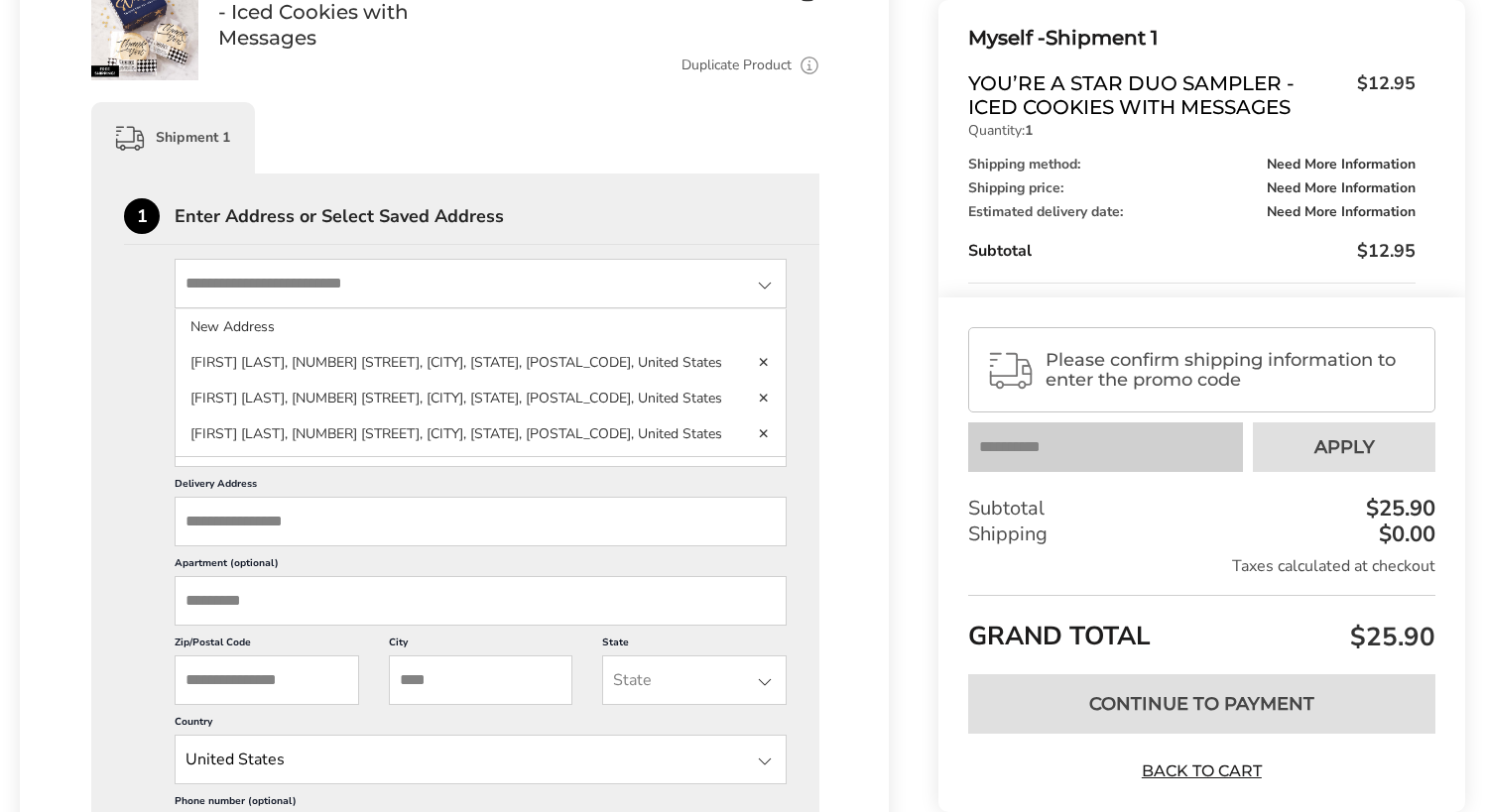 click at bounding box center [480, 284] 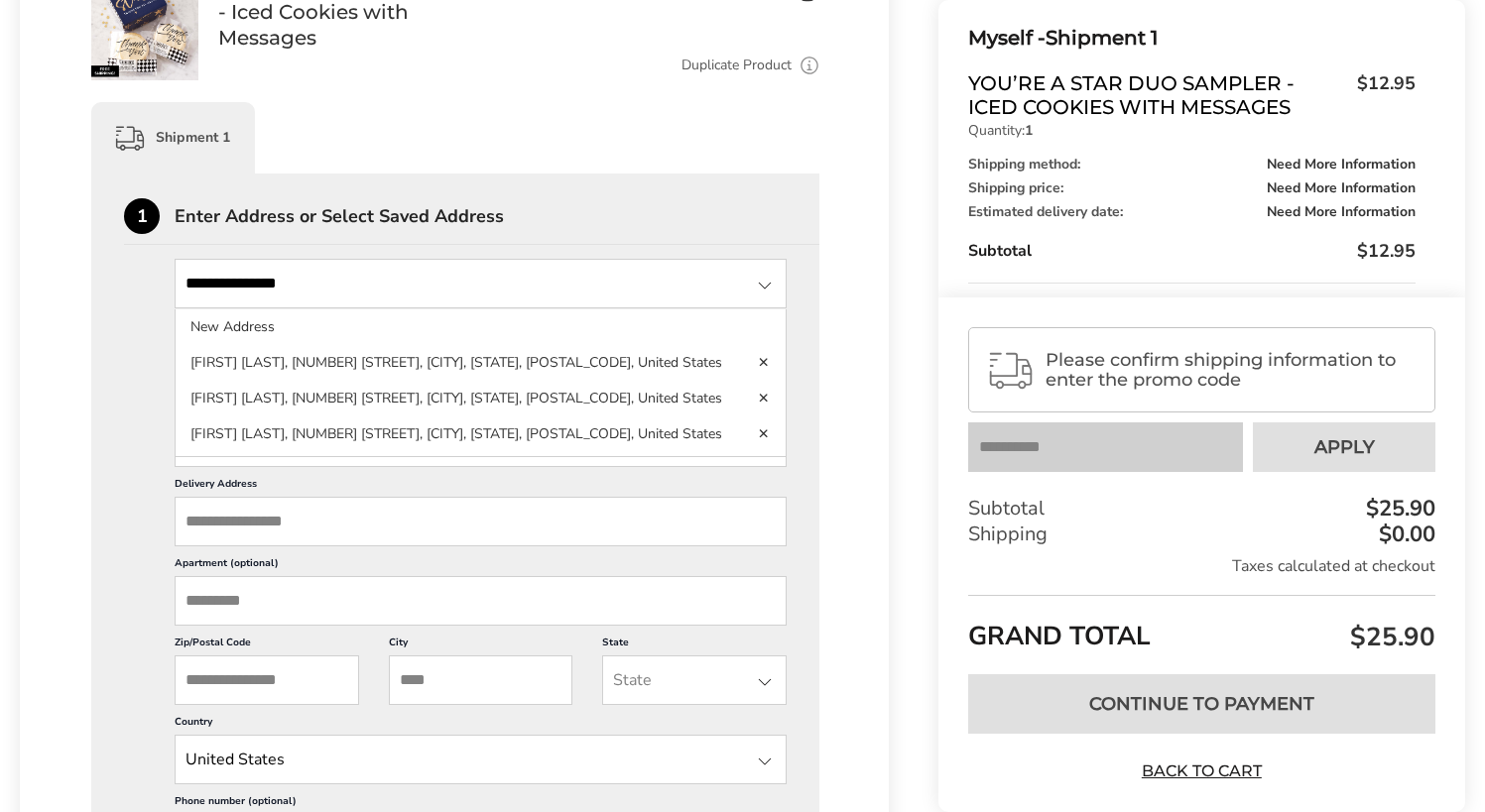 type on "****" 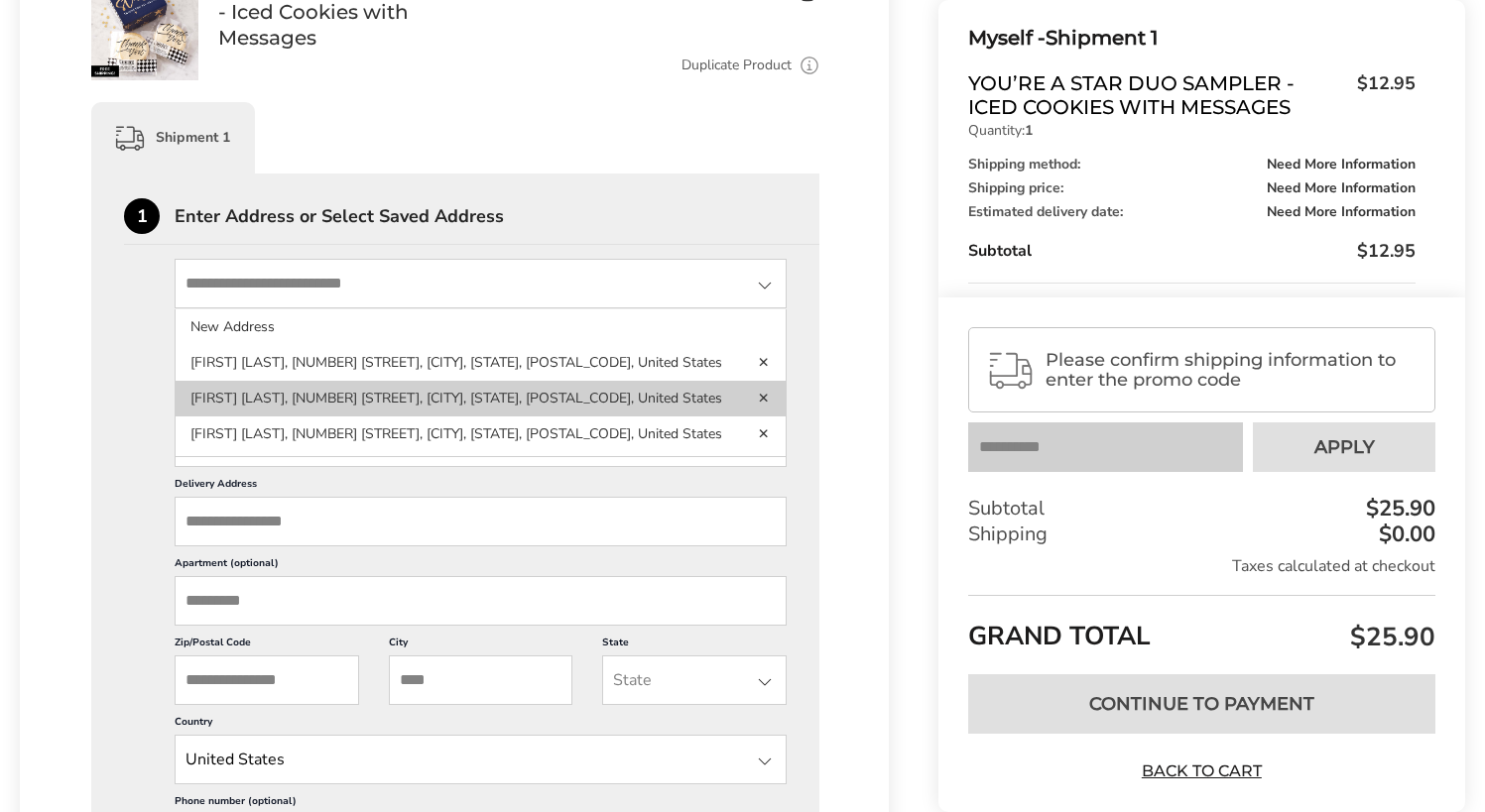 click on "[FIRST] [LAST], [NUMBER] [STREET],  [CITY], [STATE], [POSTAL_CODE], United States" 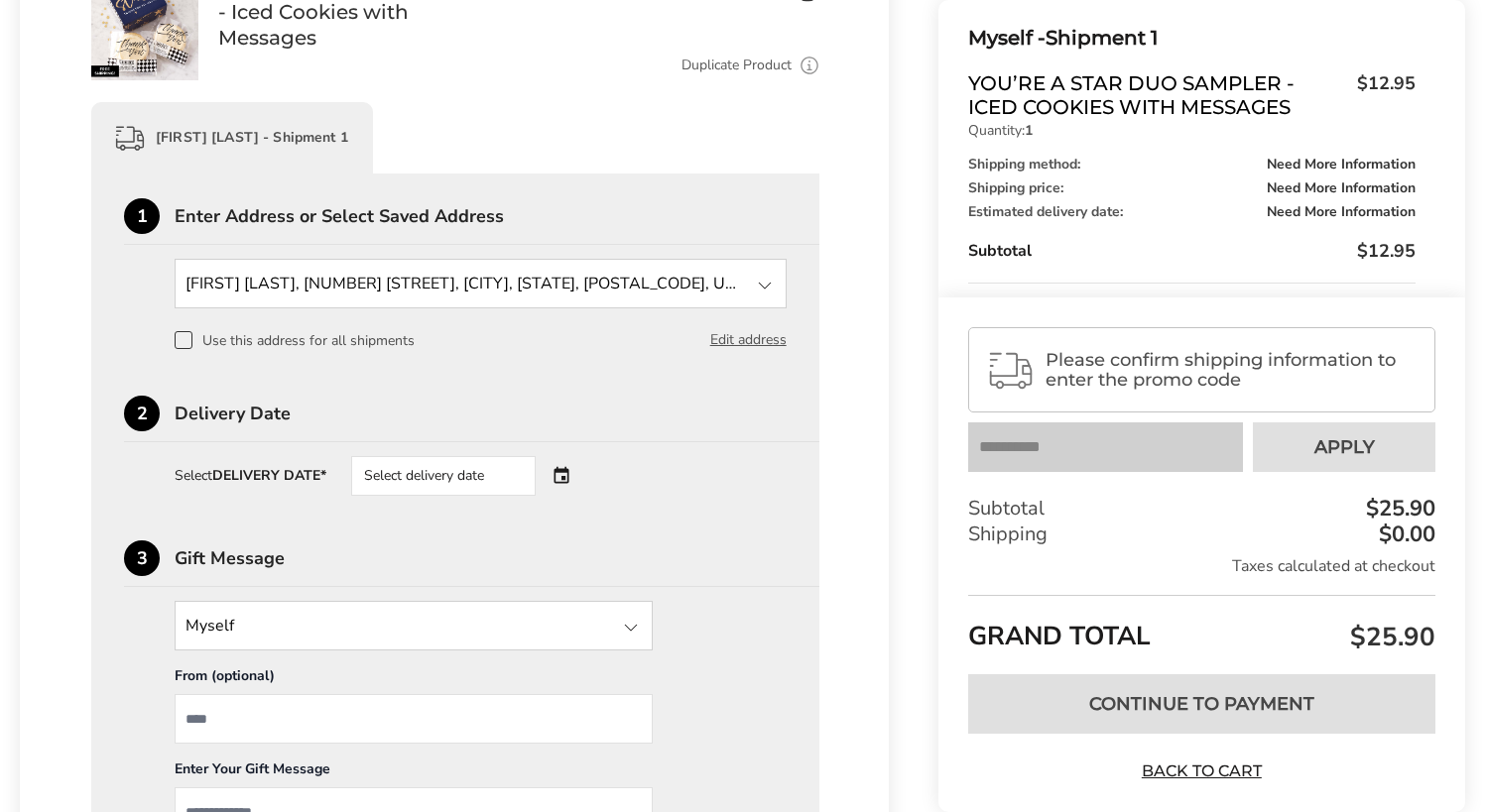 click on "Select delivery date" at bounding box center (443, 476) 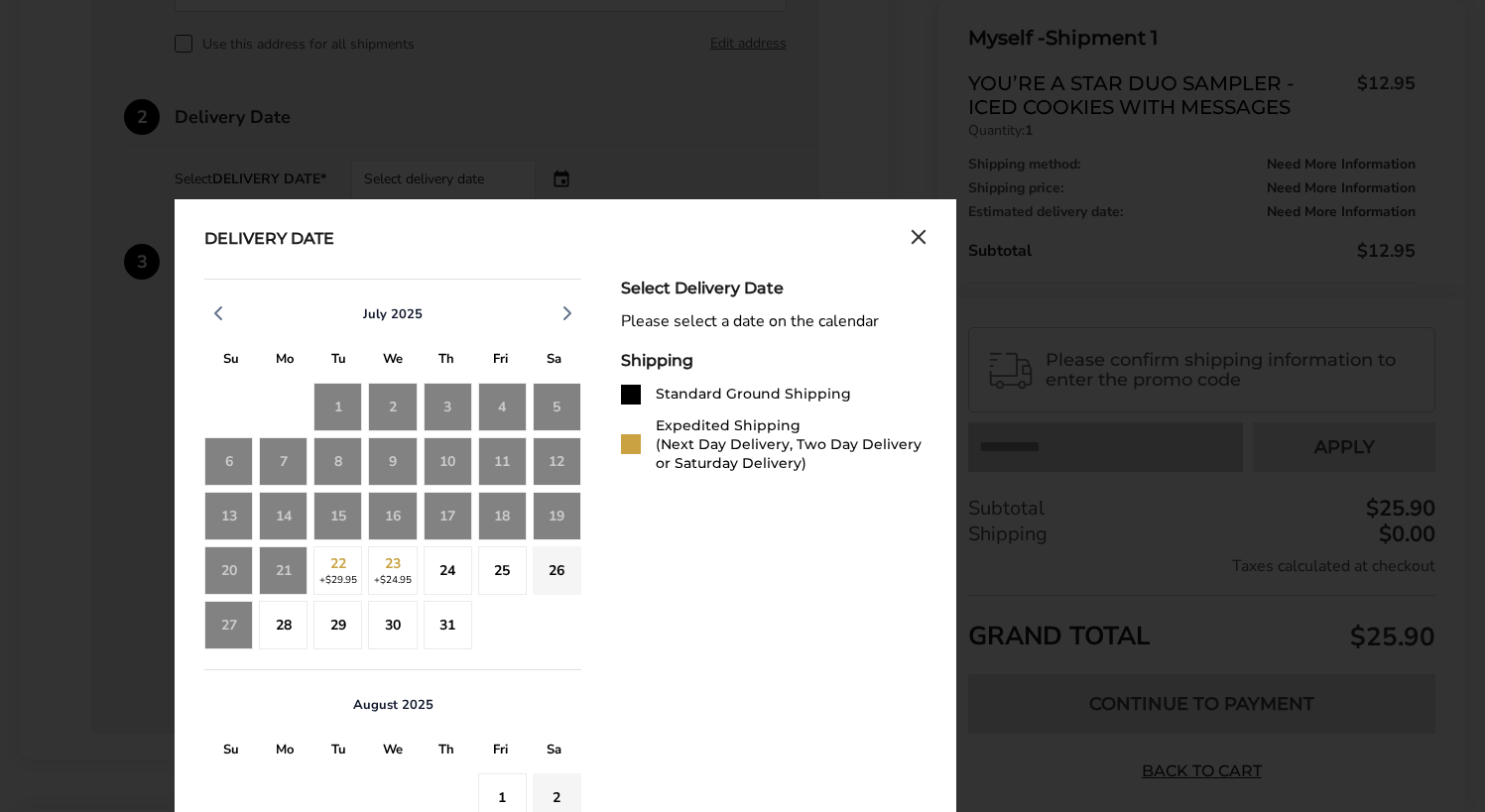 scroll, scrollTop: 694, scrollLeft: 0, axis: vertical 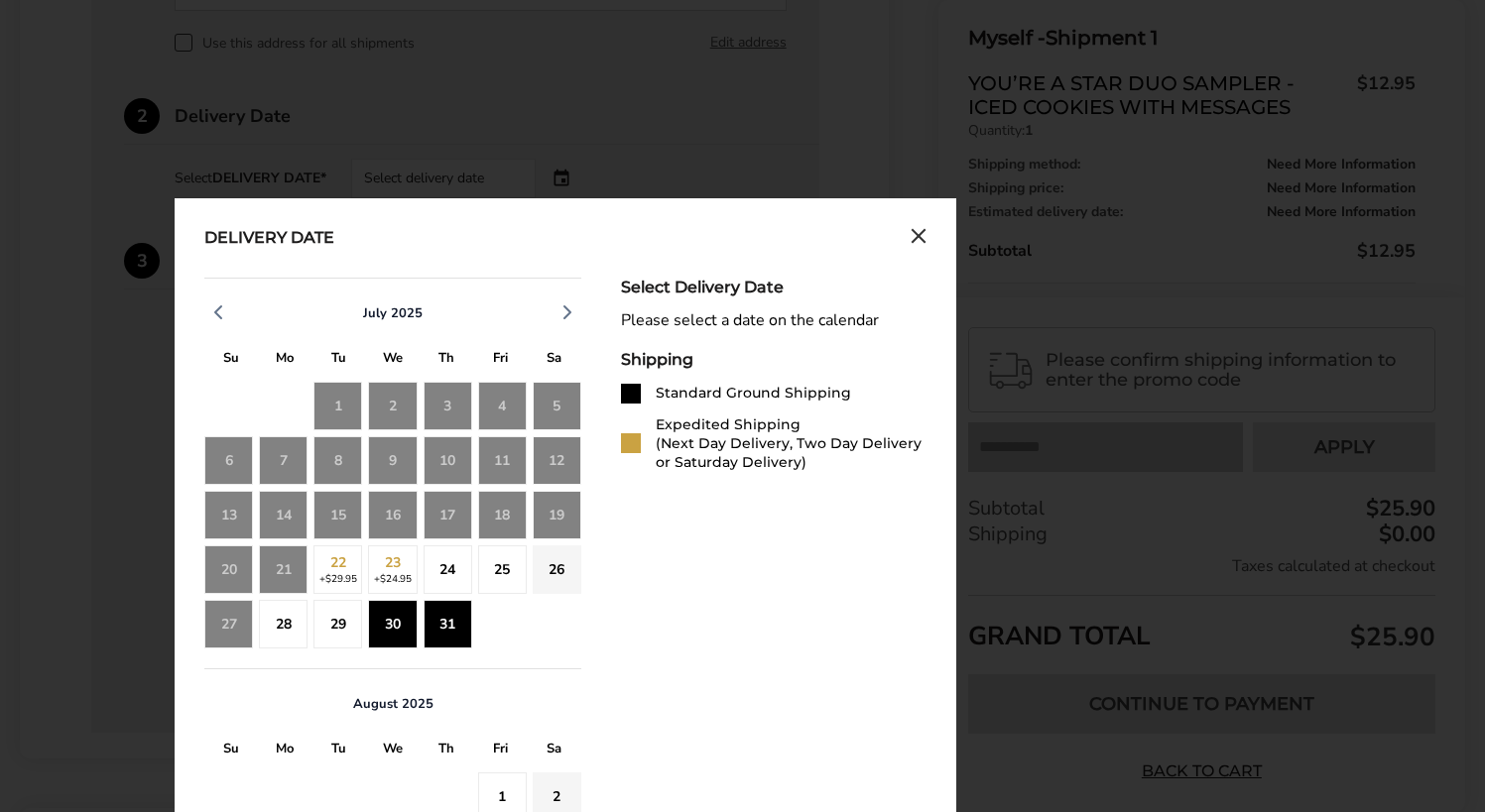 click on "31" 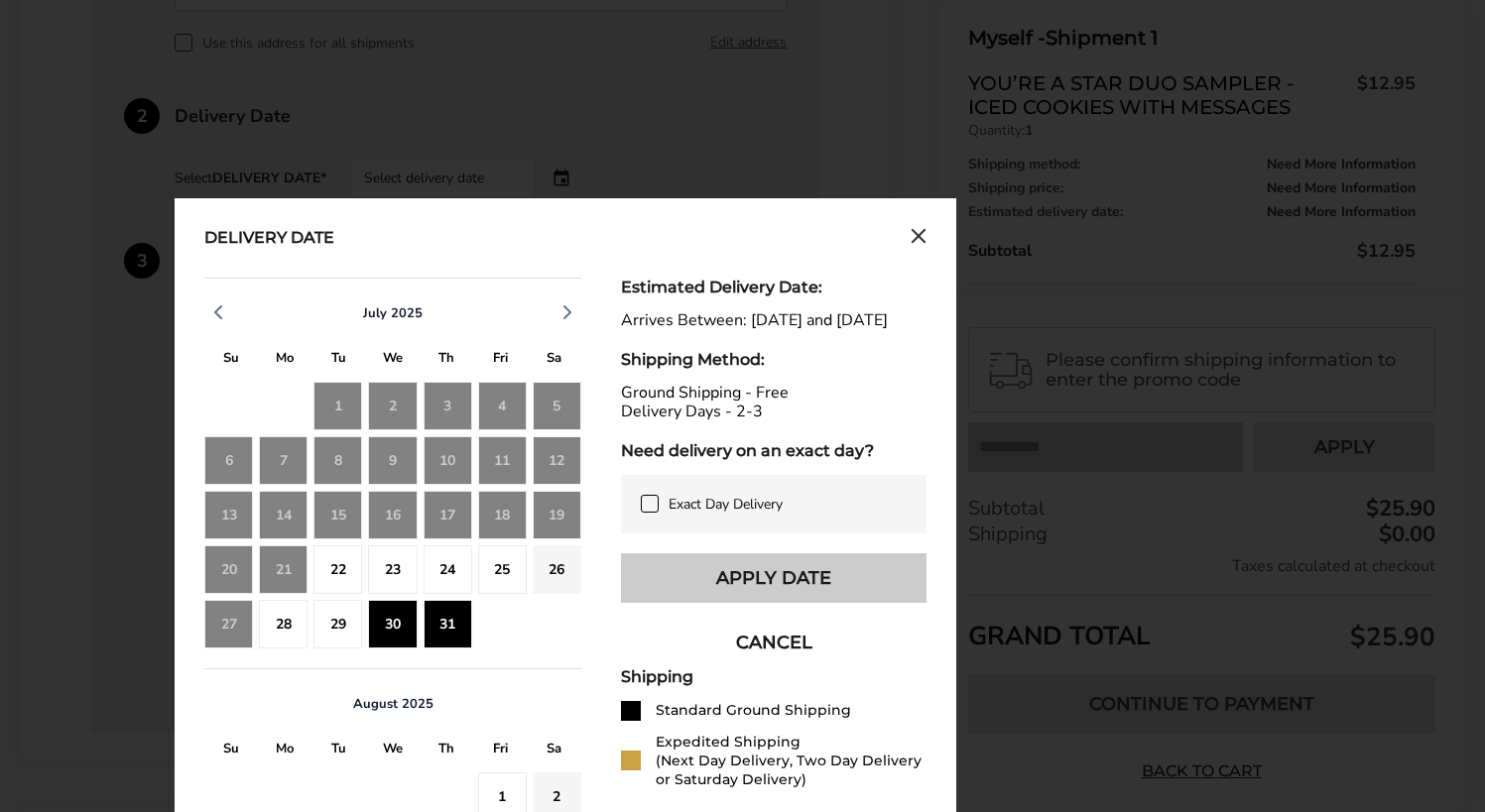 click on "Apply Date" at bounding box center [774, 578] 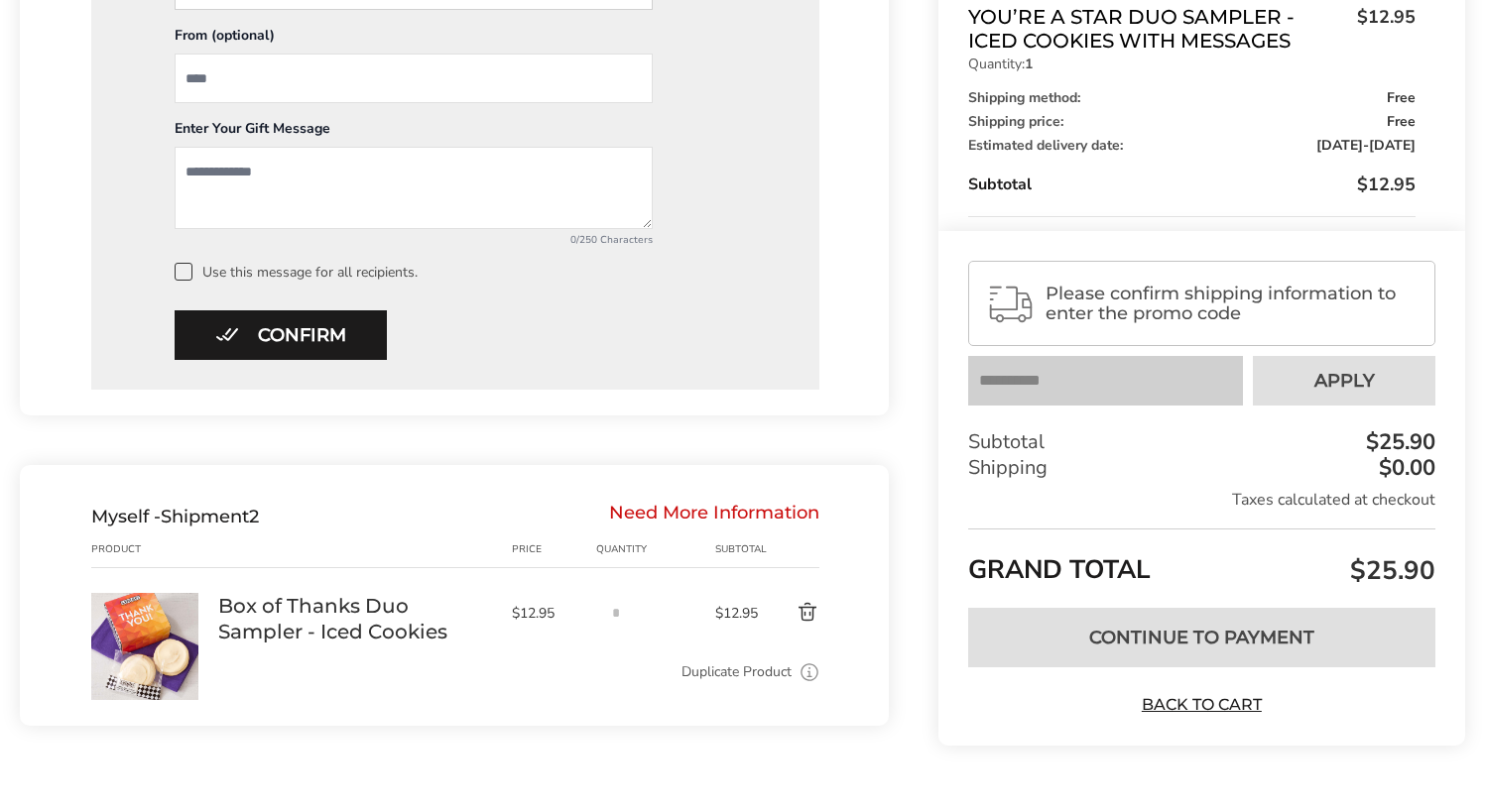 scroll, scrollTop: 1080, scrollLeft: 0, axis: vertical 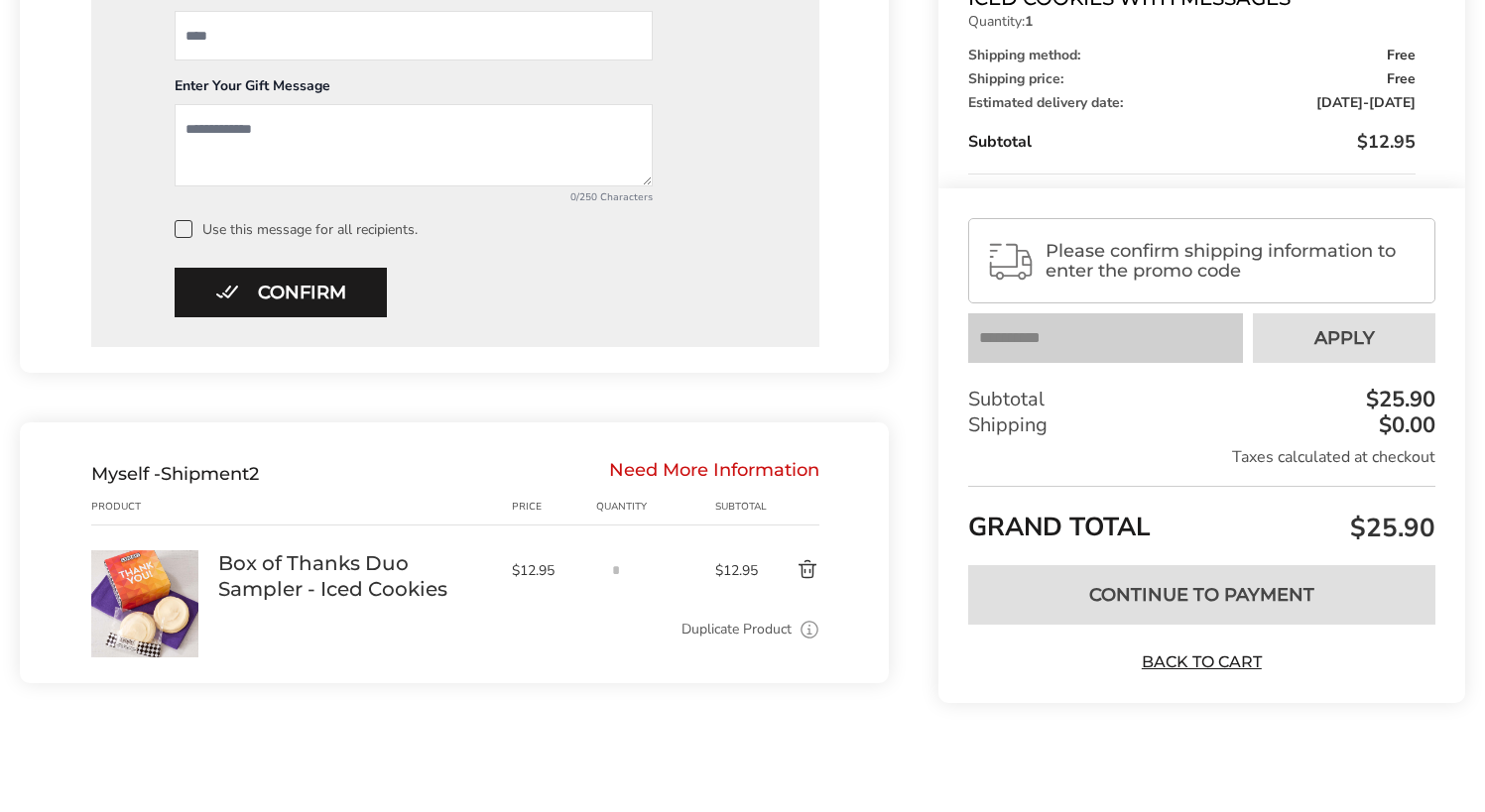 click on "Need More Information" at bounding box center (714, 474) 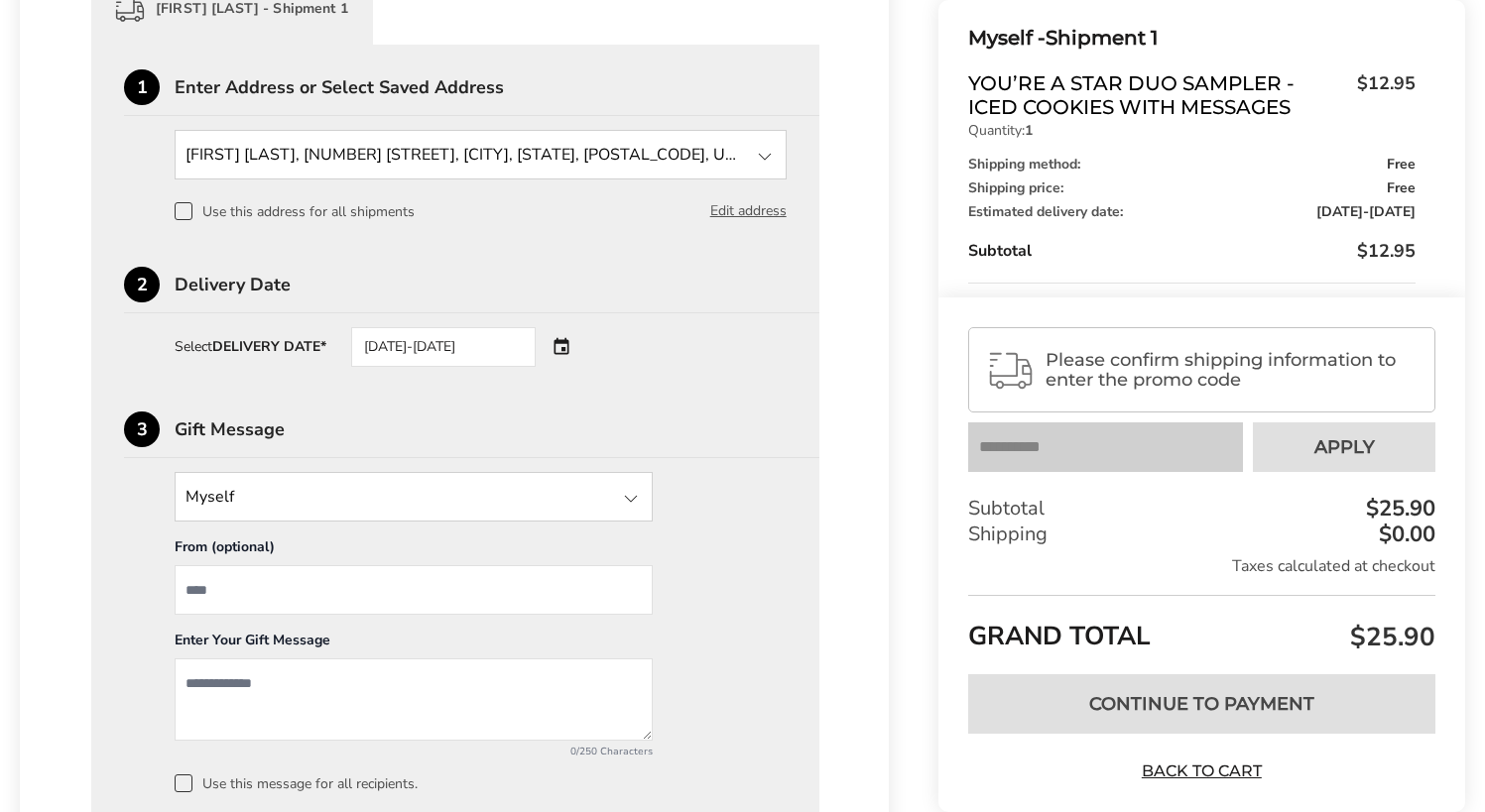 scroll, scrollTop: 584, scrollLeft: 0, axis: vertical 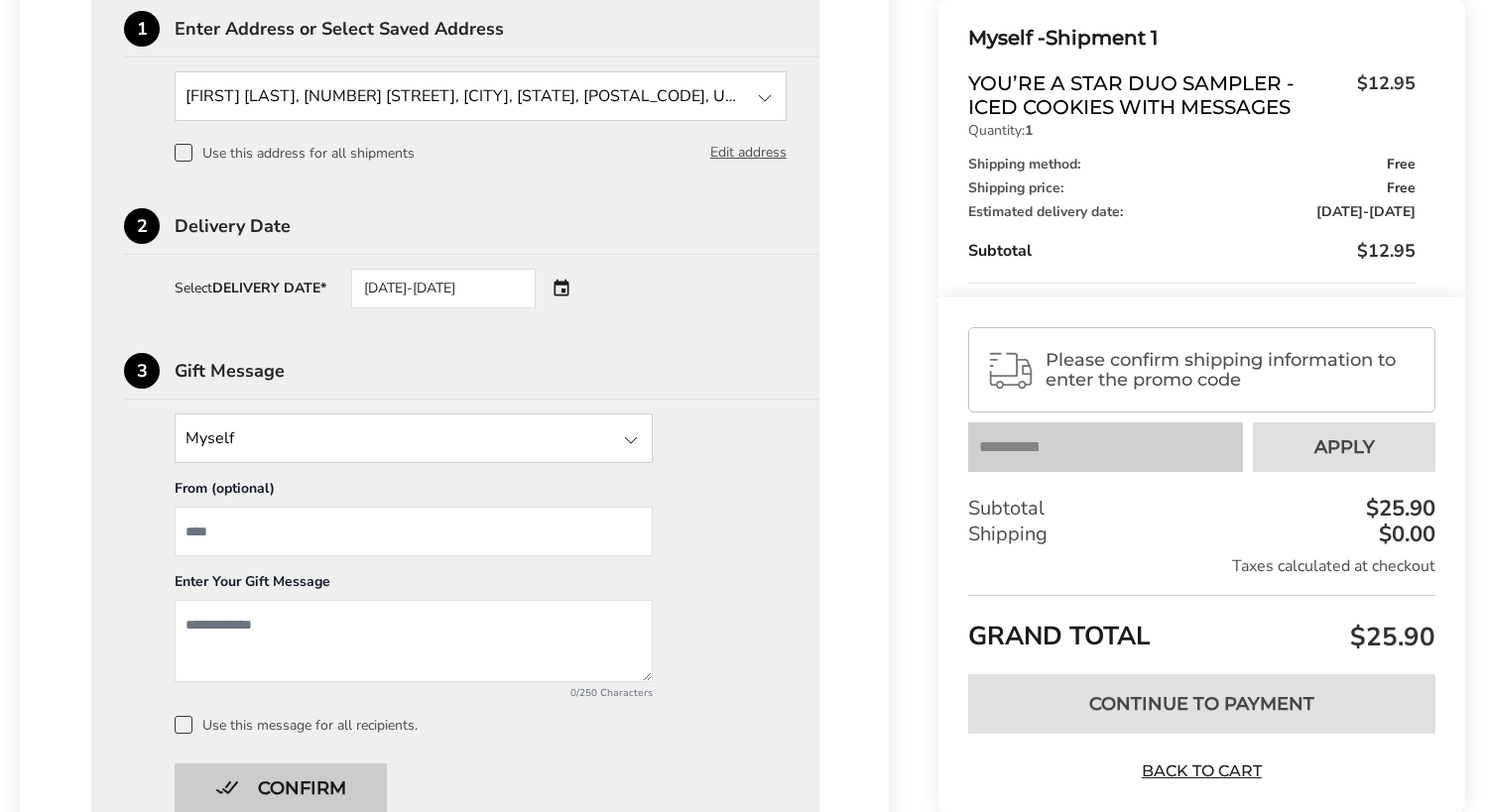 click on "Confirm" at bounding box center [281, 788] 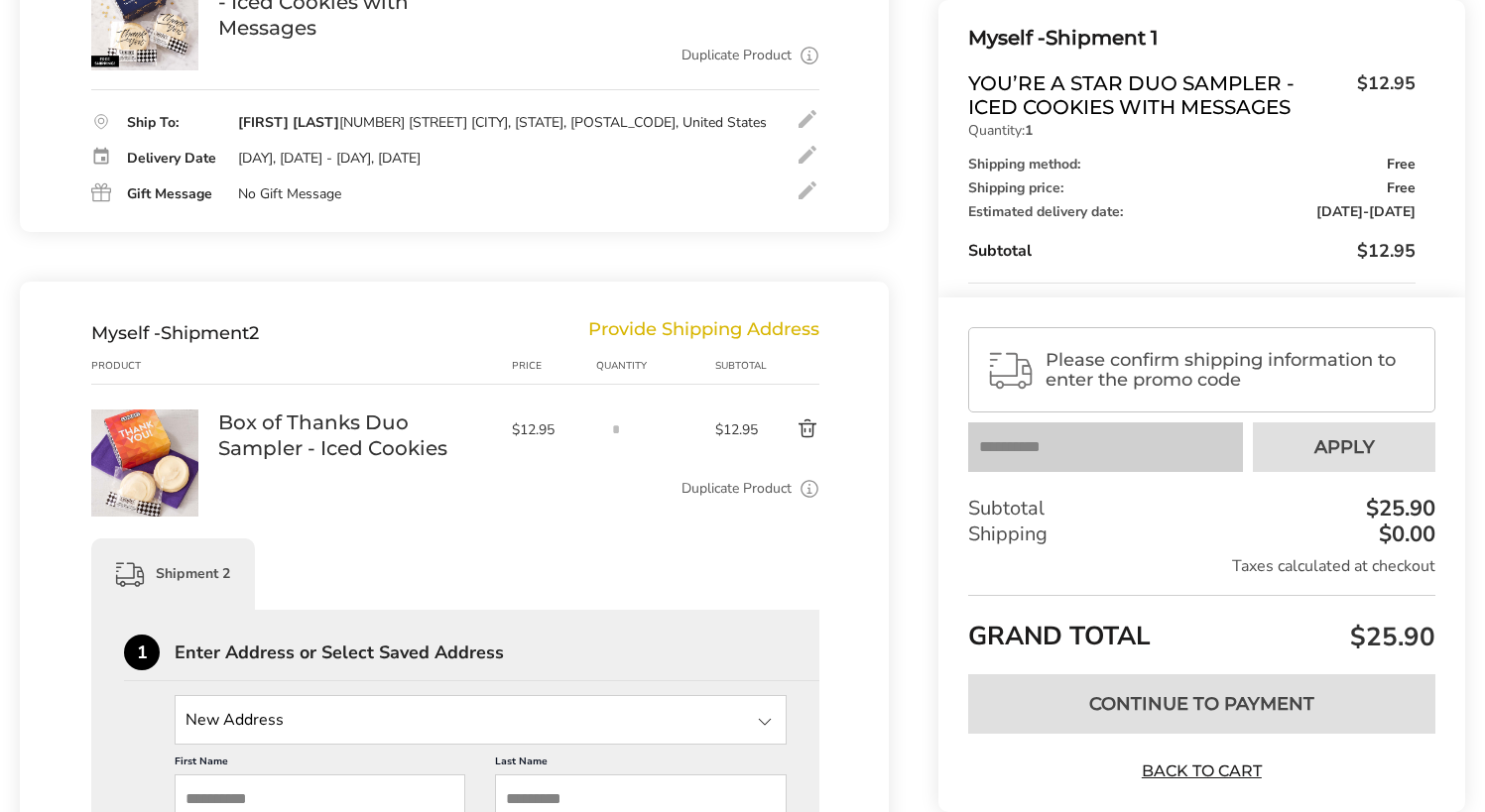 scroll, scrollTop: 450, scrollLeft: 0, axis: vertical 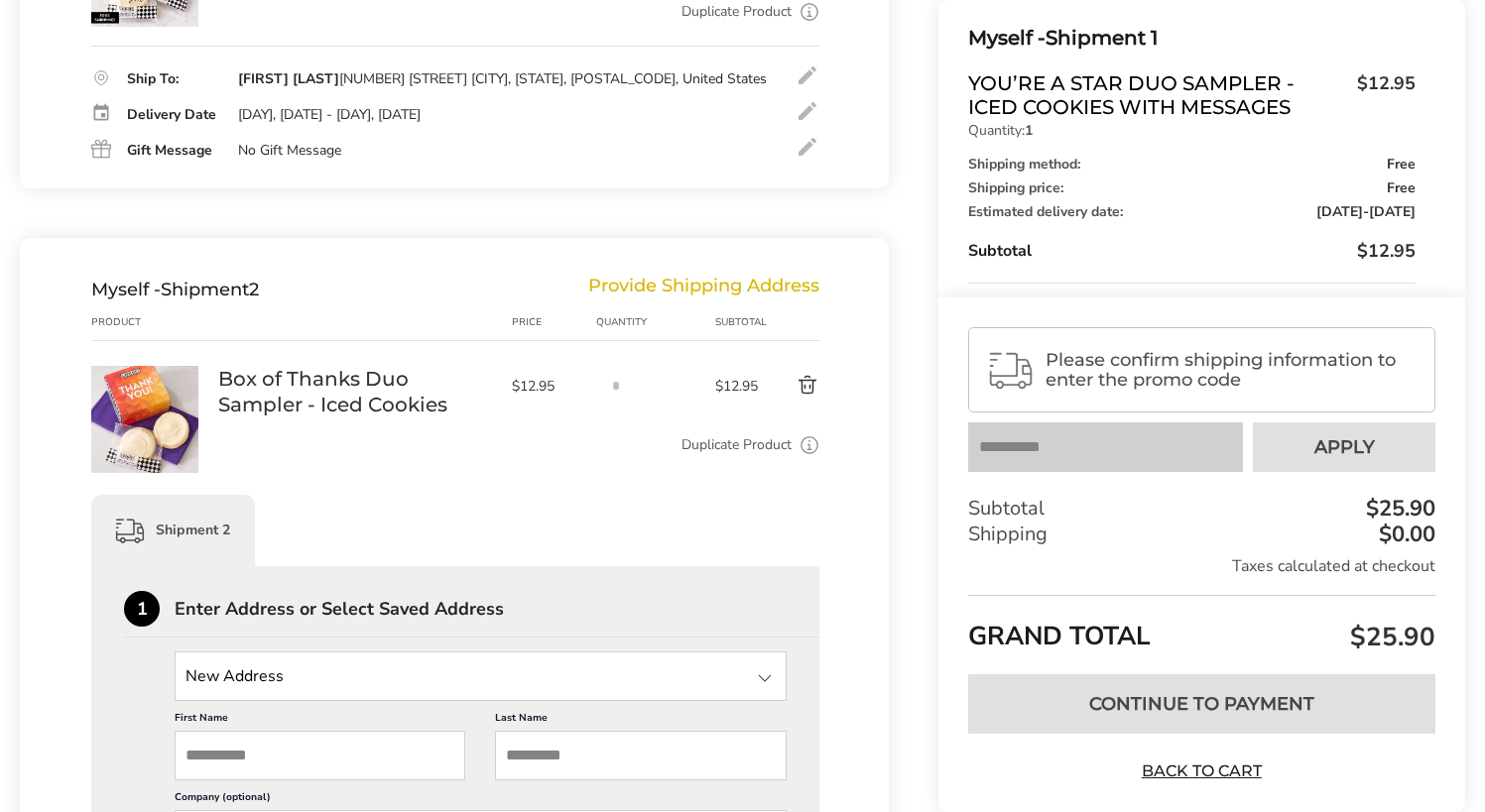 click at bounding box center [480, 676] 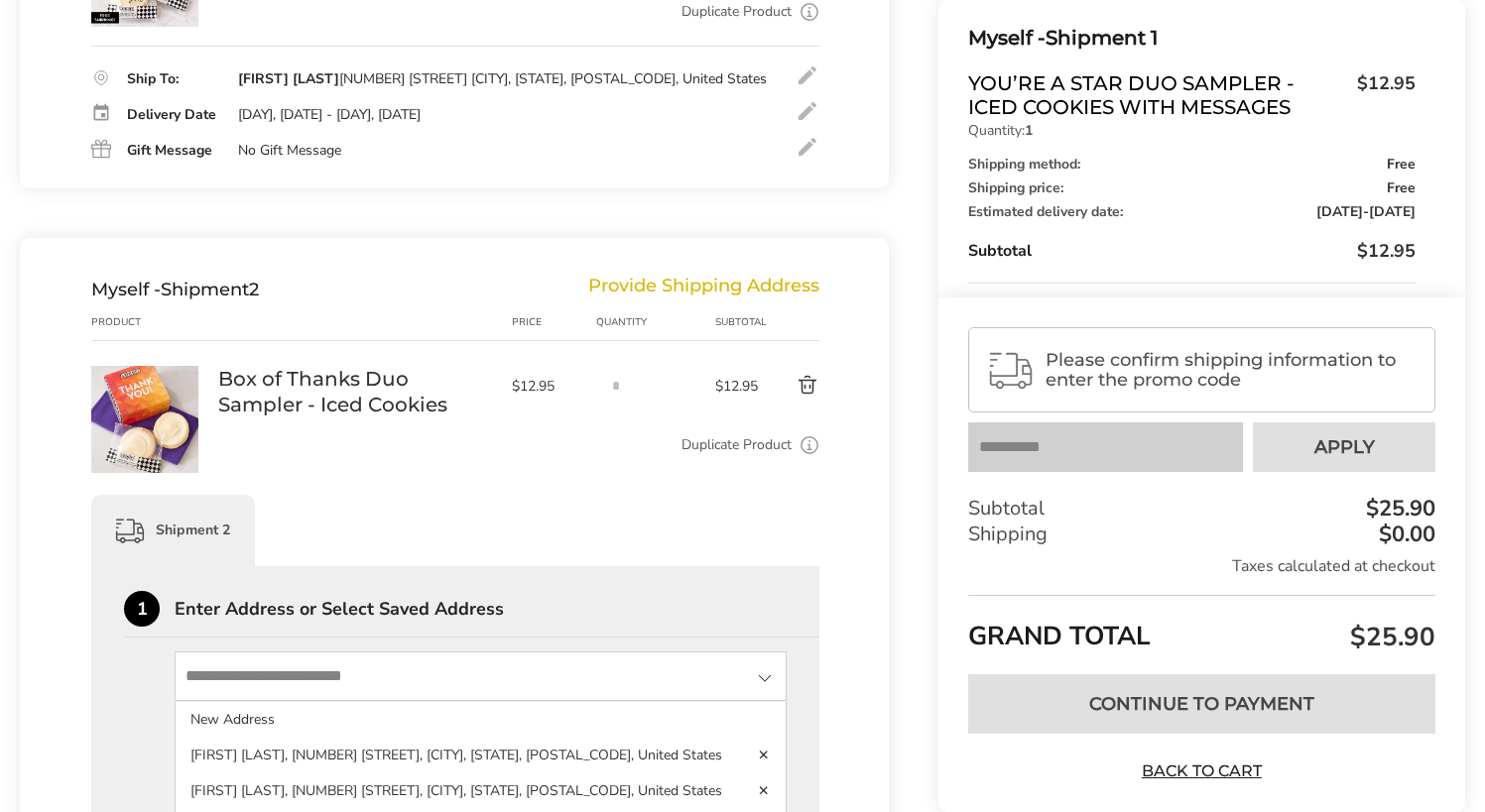type on "**********" 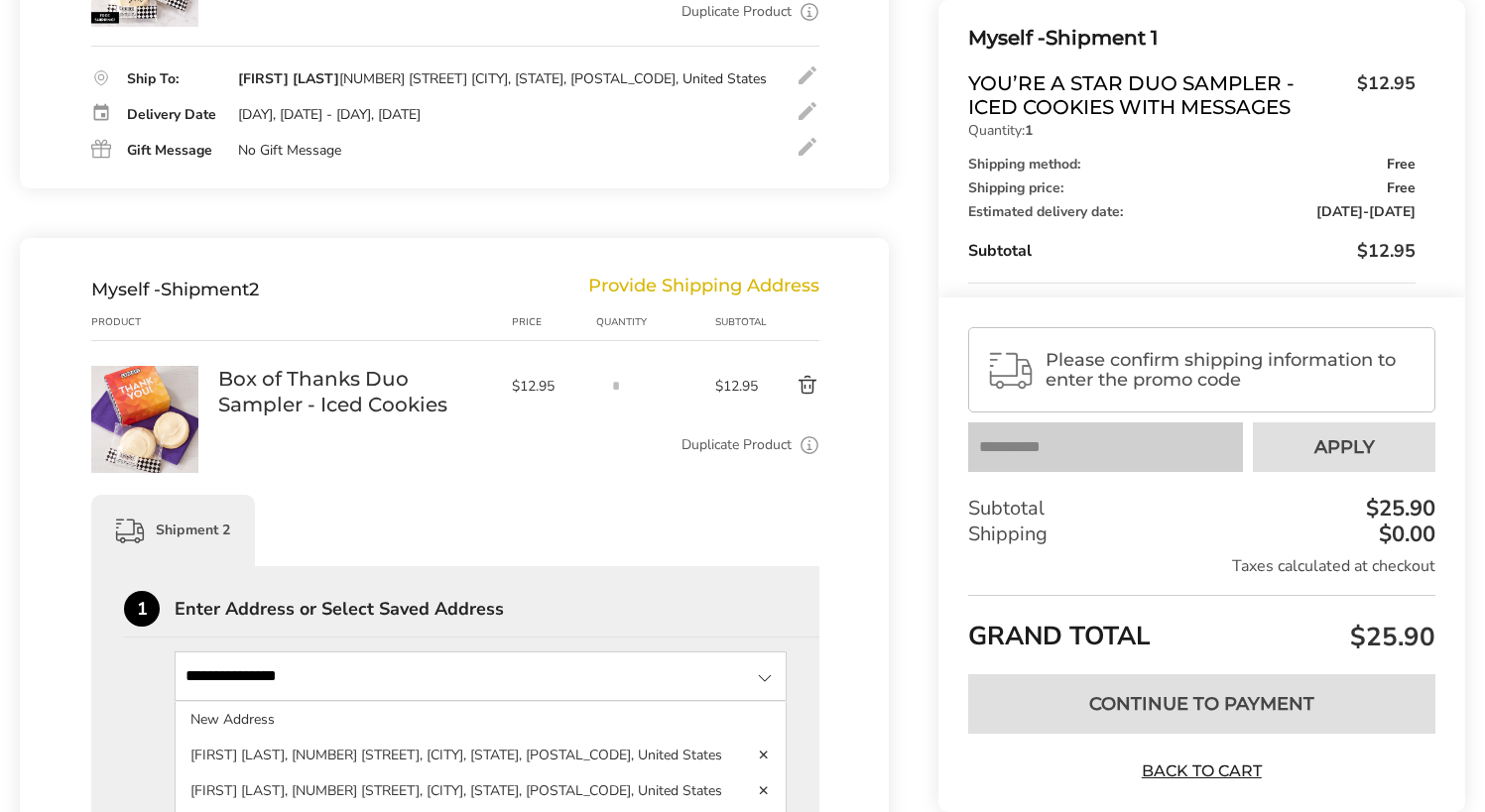 type on "****" 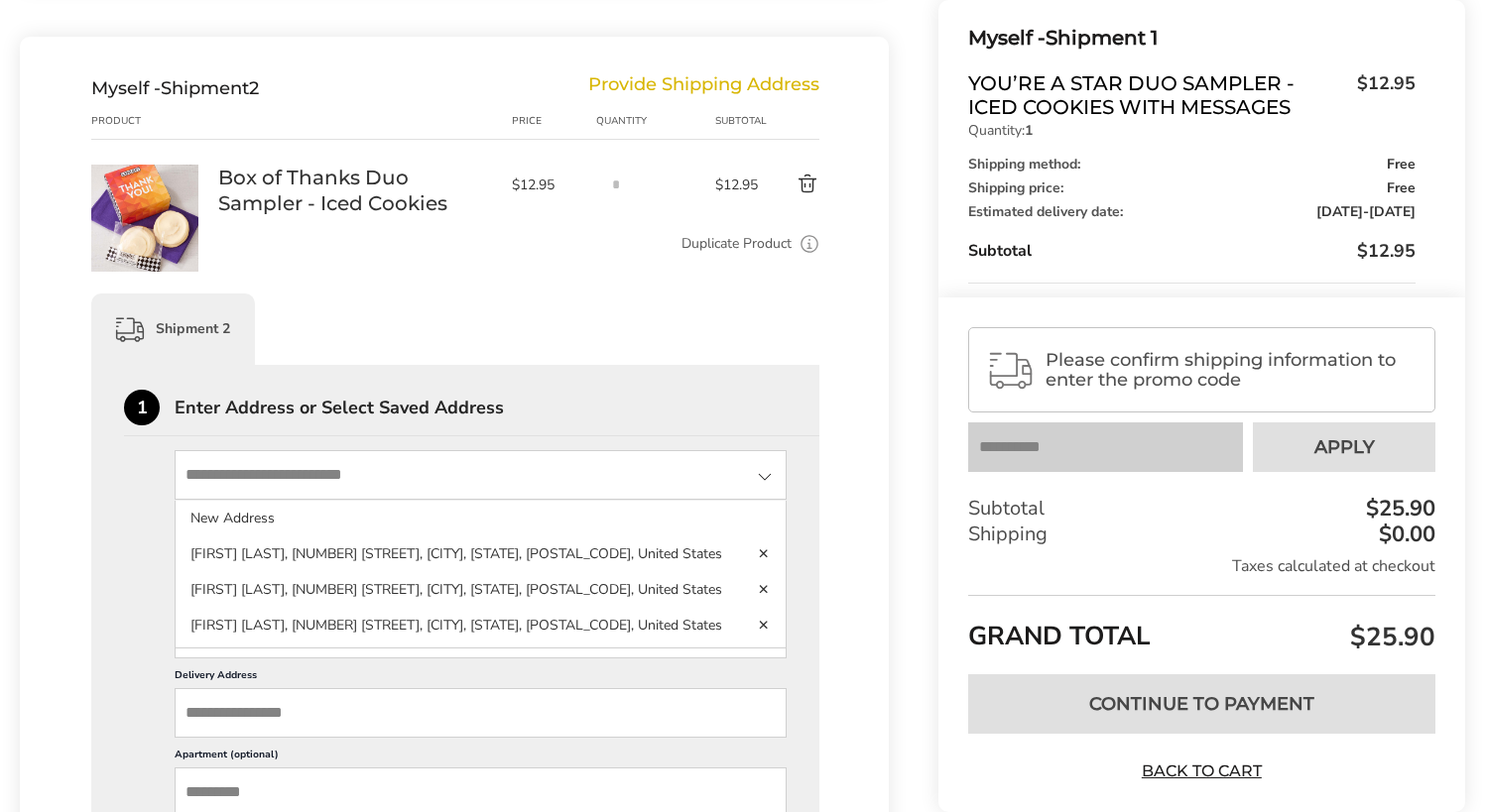 scroll, scrollTop: 748, scrollLeft: 0, axis: vertical 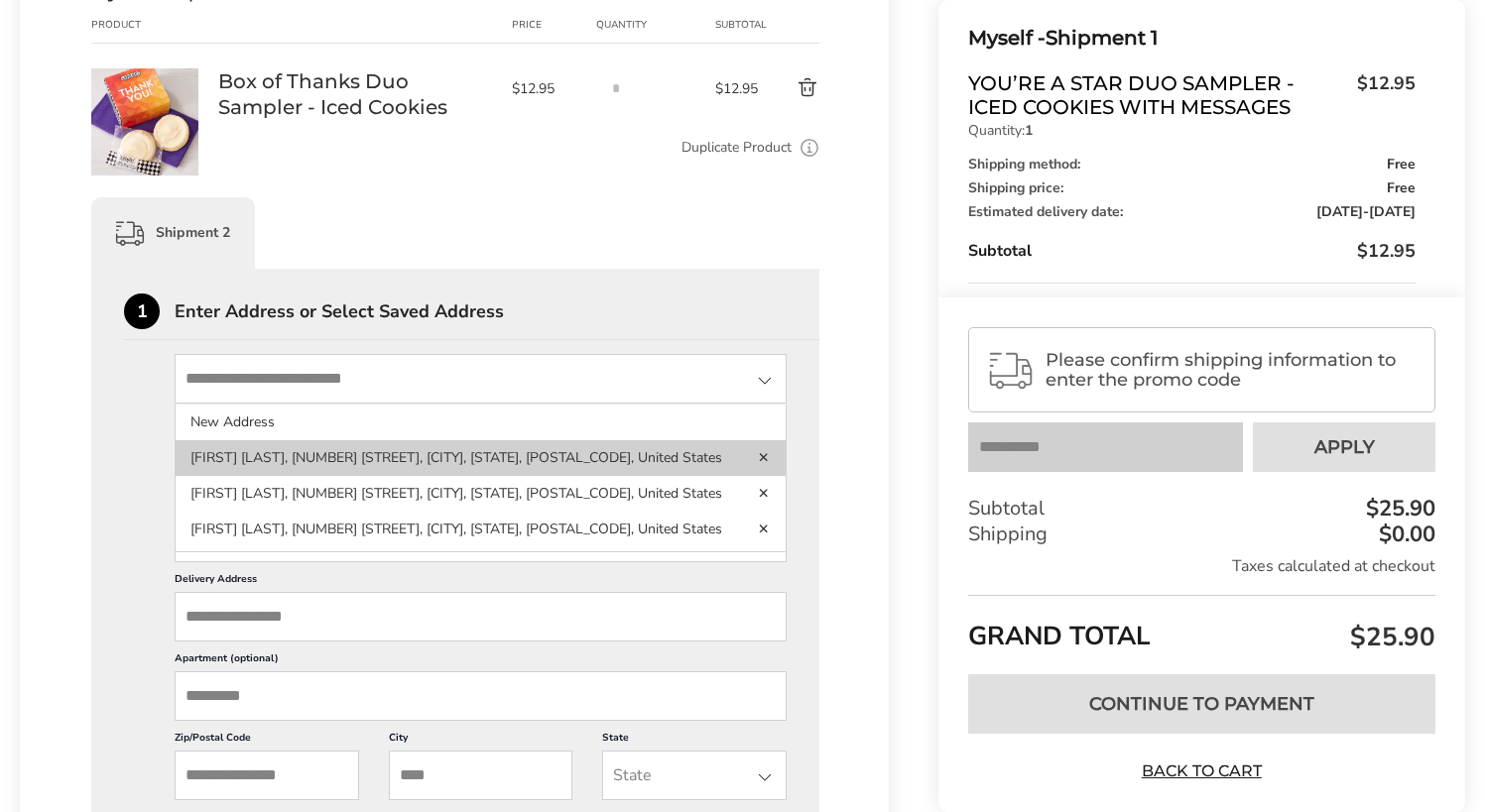 click on "[FIRST] [LAST], [NUMBER] [STREET],  [CITY], [STATE], [POSTAL_CODE], United States" 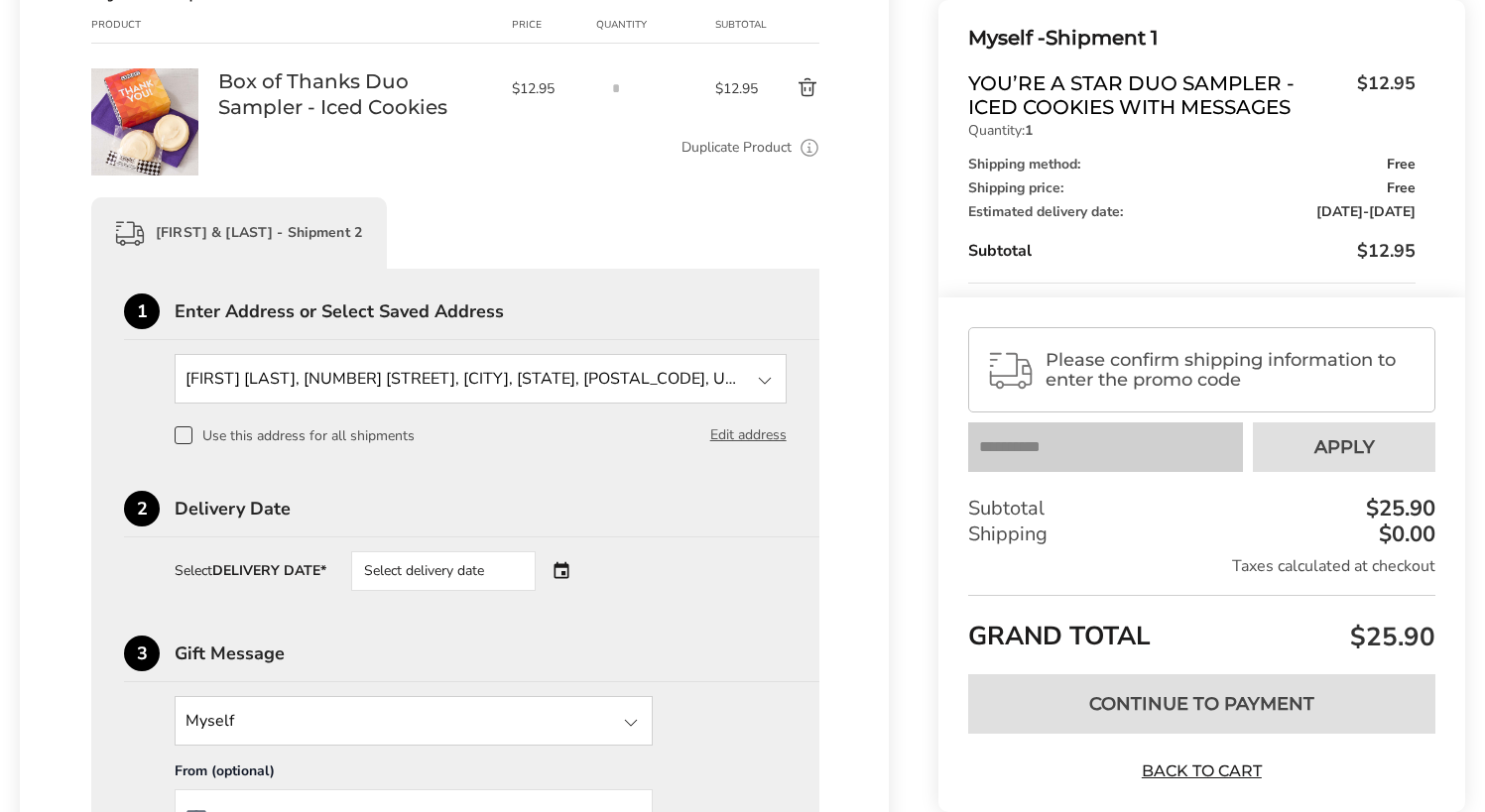 click on "Select delivery date" at bounding box center (443, 571) 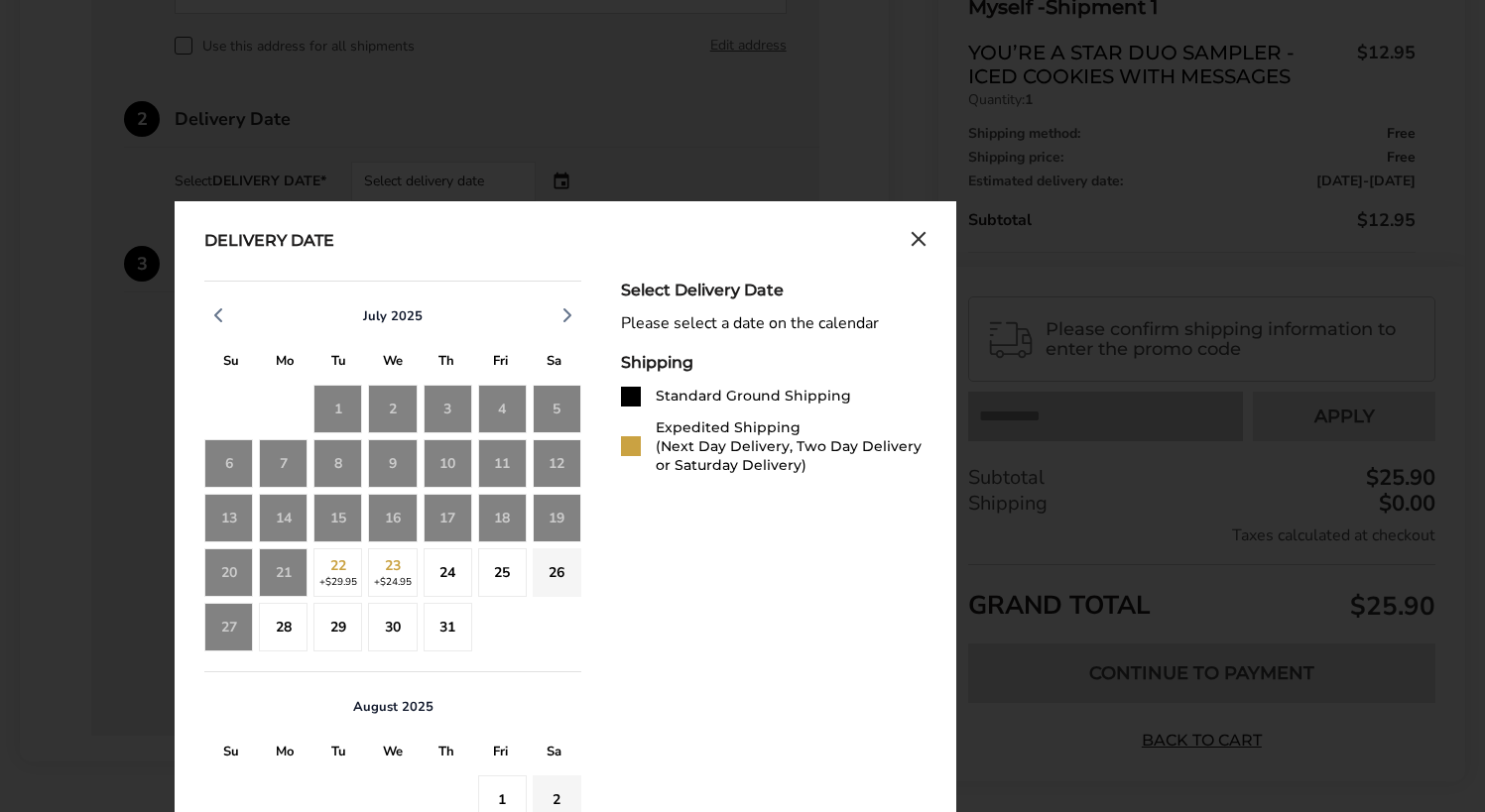 scroll, scrollTop: 1144, scrollLeft: 0, axis: vertical 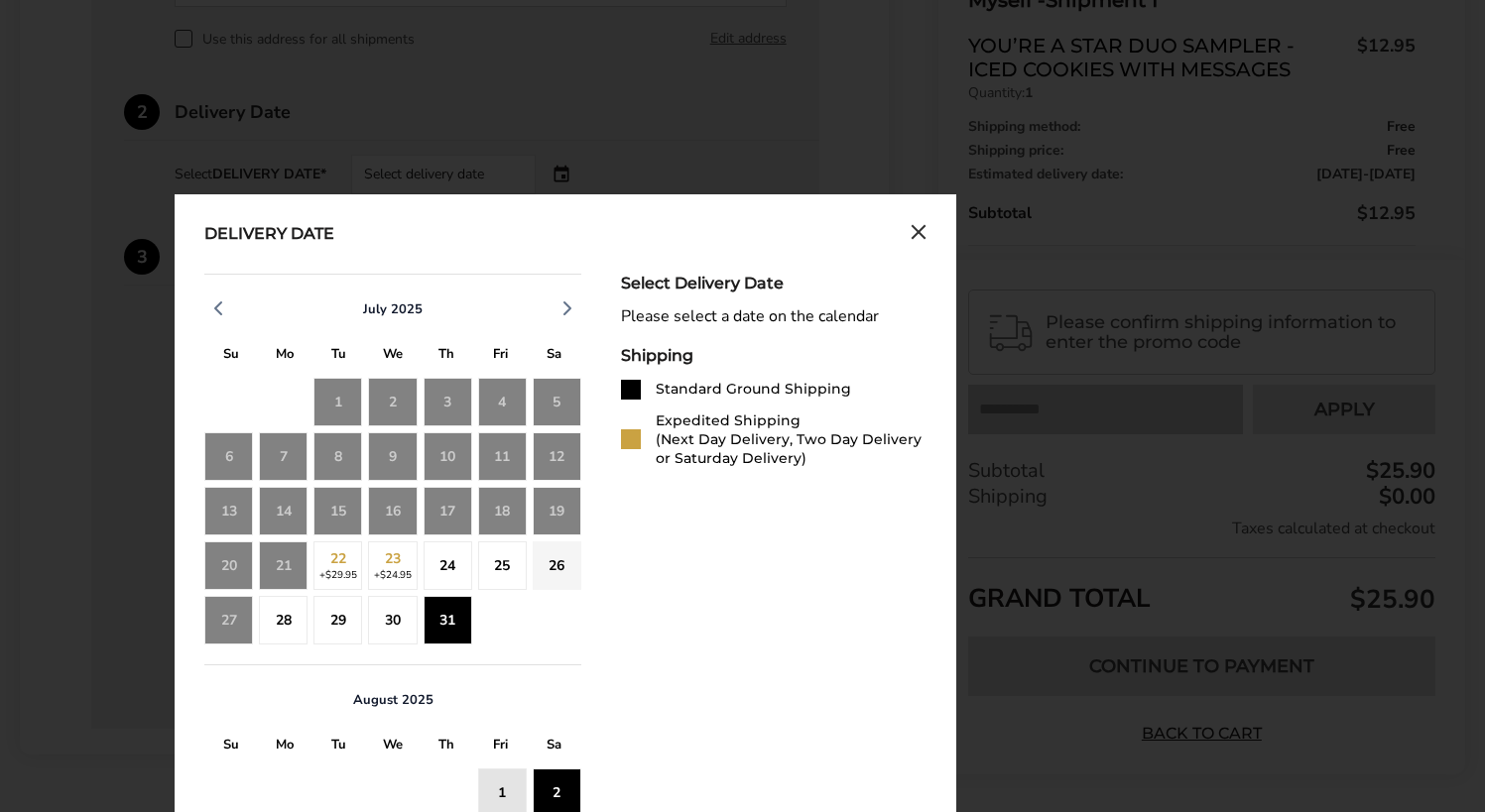 click on "2" 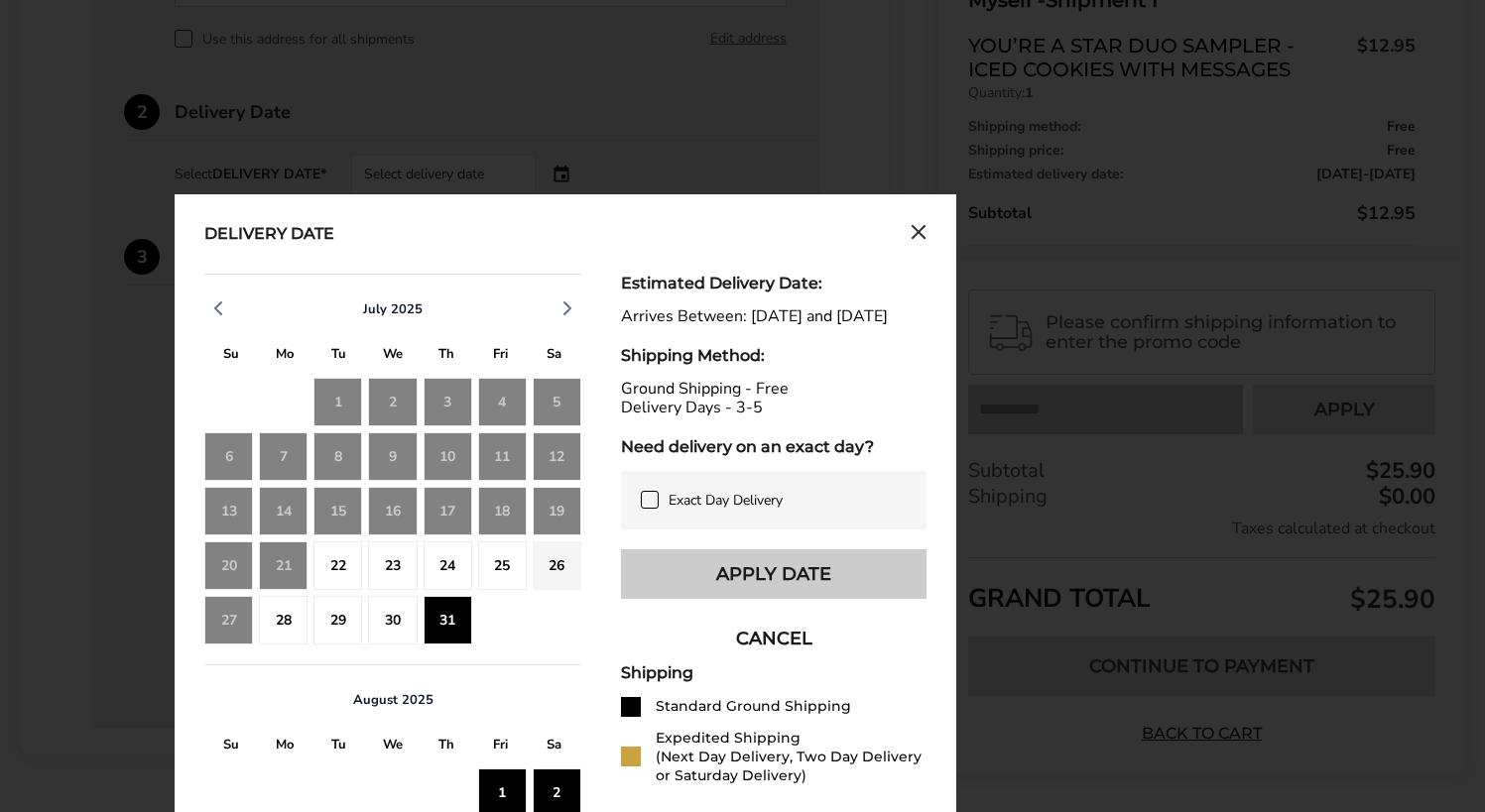 click on "Apply Date" at bounding box center (774, 574) 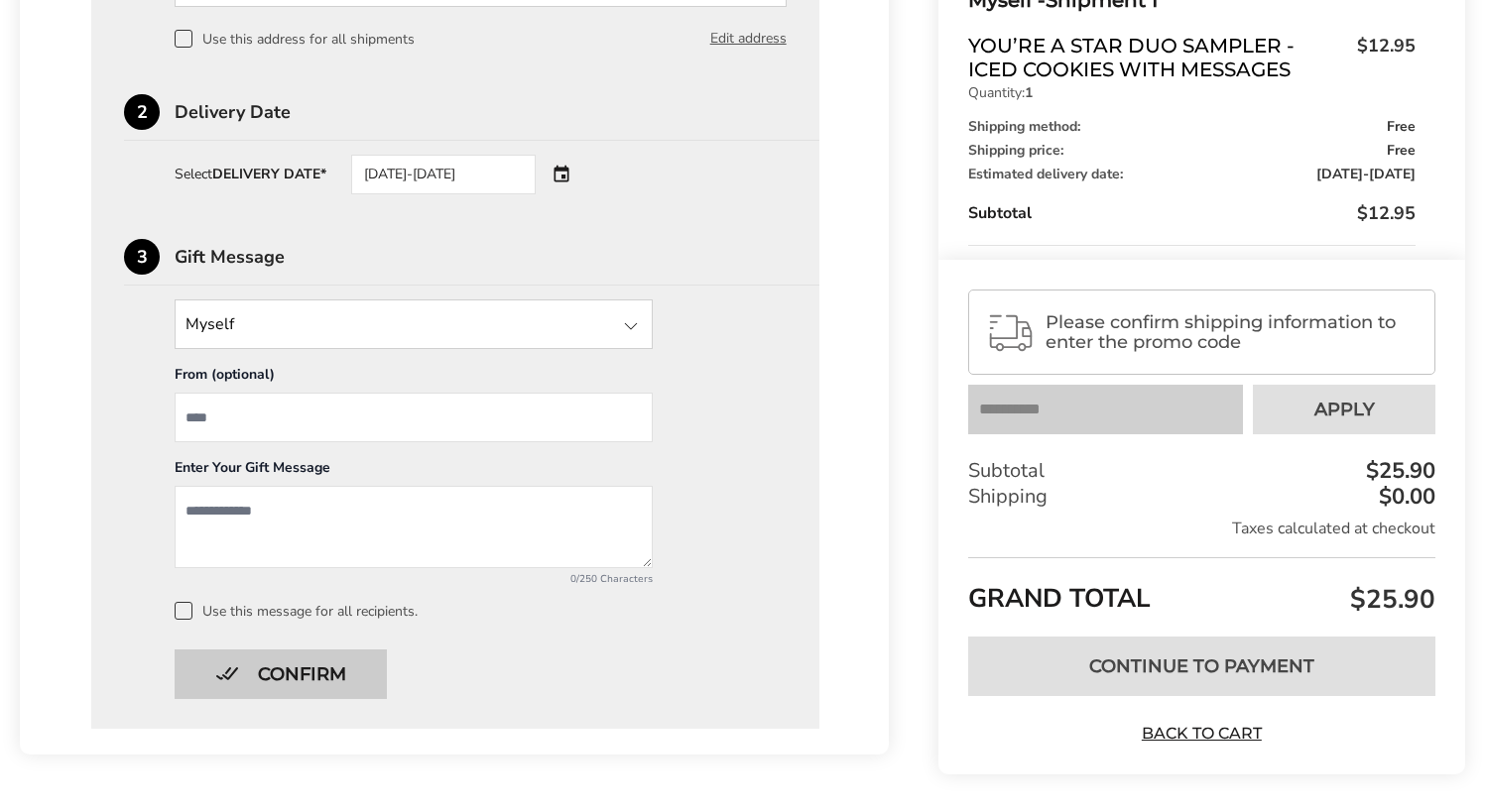 click on "Confirm" at bounding box center (281, 674) 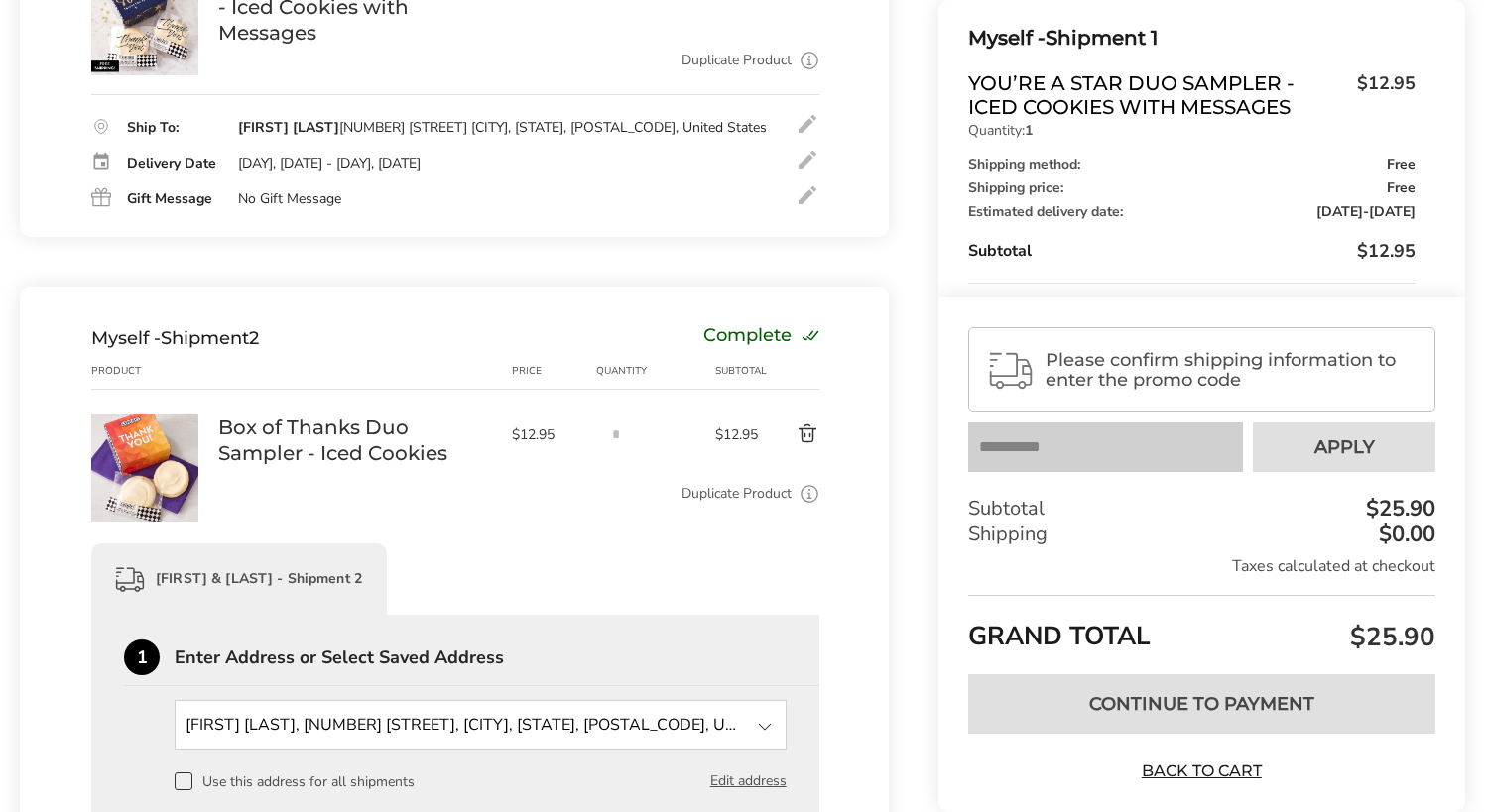 click on "Myself -  Shipment  2 Complete  Product Price Quantity Subtotal 1 Box of Thanks Duo Sampler - Iced Cookies  Sold out $12.95 * $12.95 Duplicate Product Use this to ship the same box to a different address.  [FIRST] [LAST] -  Shipment 2 1 Enter Address or Select Saved Address [FIRST] [LAST], [NUMBER] [STREET],  [CITY], [STATE], [POSTAL_CODE], United States New Address  [FIRST] [LAST], [NUMBER] [STREET],  [CITY], [STATE], [POSTAL_CODE], United States  [FIRST] [LAST], [NUMBER] [STREET],  [CITY], [STATE], [POSTAL_CODE], United States  [FIRST]  [LAST], [NUMBER] [STREET],  [CITY], [STATE], [POSTAL_CODE], United States   Use this address for all shipments  Edit address 2  Delivery Date  Select  DELIVERY DATE* [DATE]-[DATE] 3 Gift Message Myself Myself  Other Recipient  From (optional) Enter Your Gift Message 0/250 Characters  Use this message for all recipients.   Confirm  * Please fill in all required fields to confirm  This product is no longer available. Please remove it from your cart to continue." 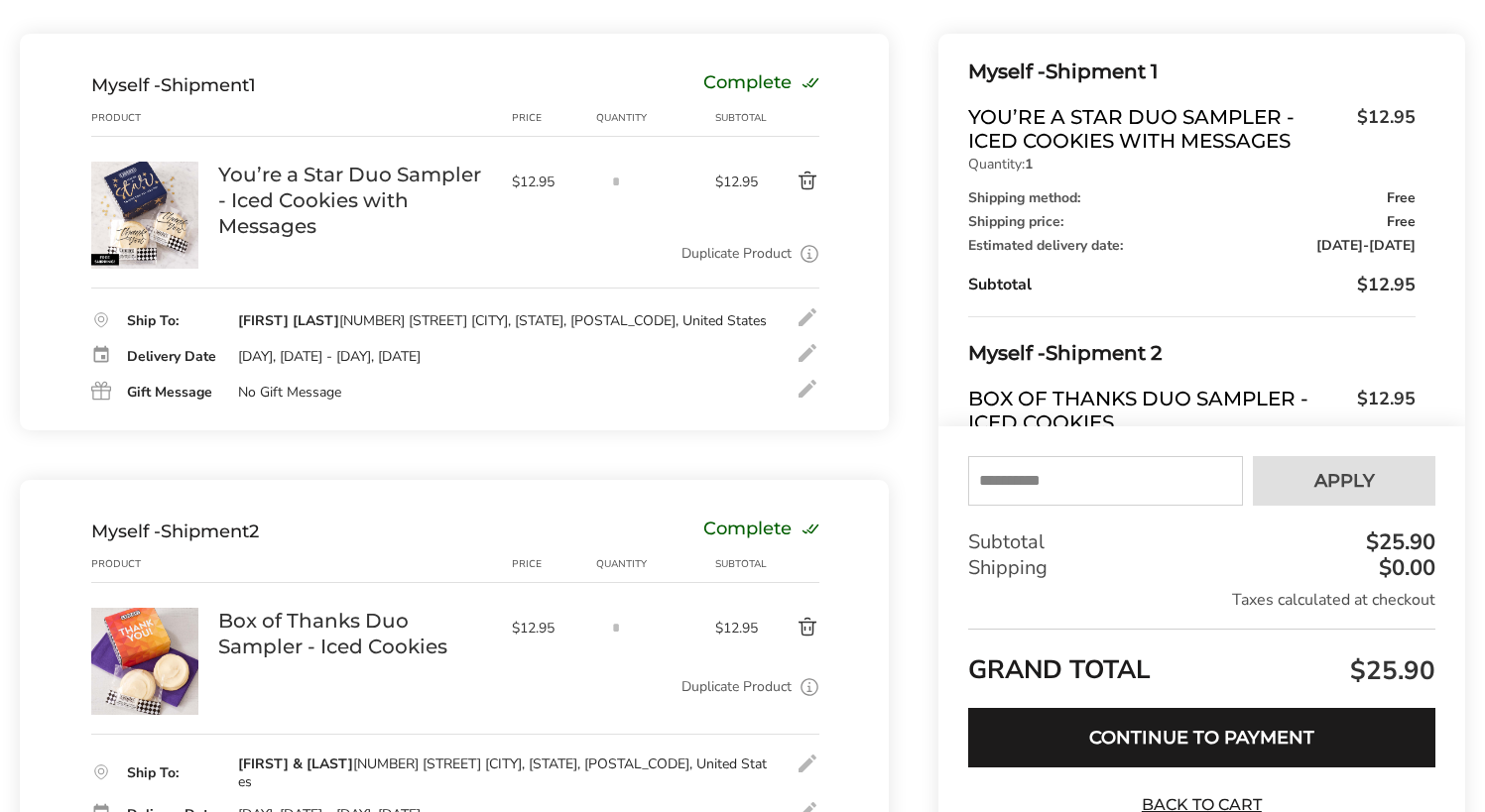 scroll, scrollTop: 203, scrollLeft: 0, axis: vertical 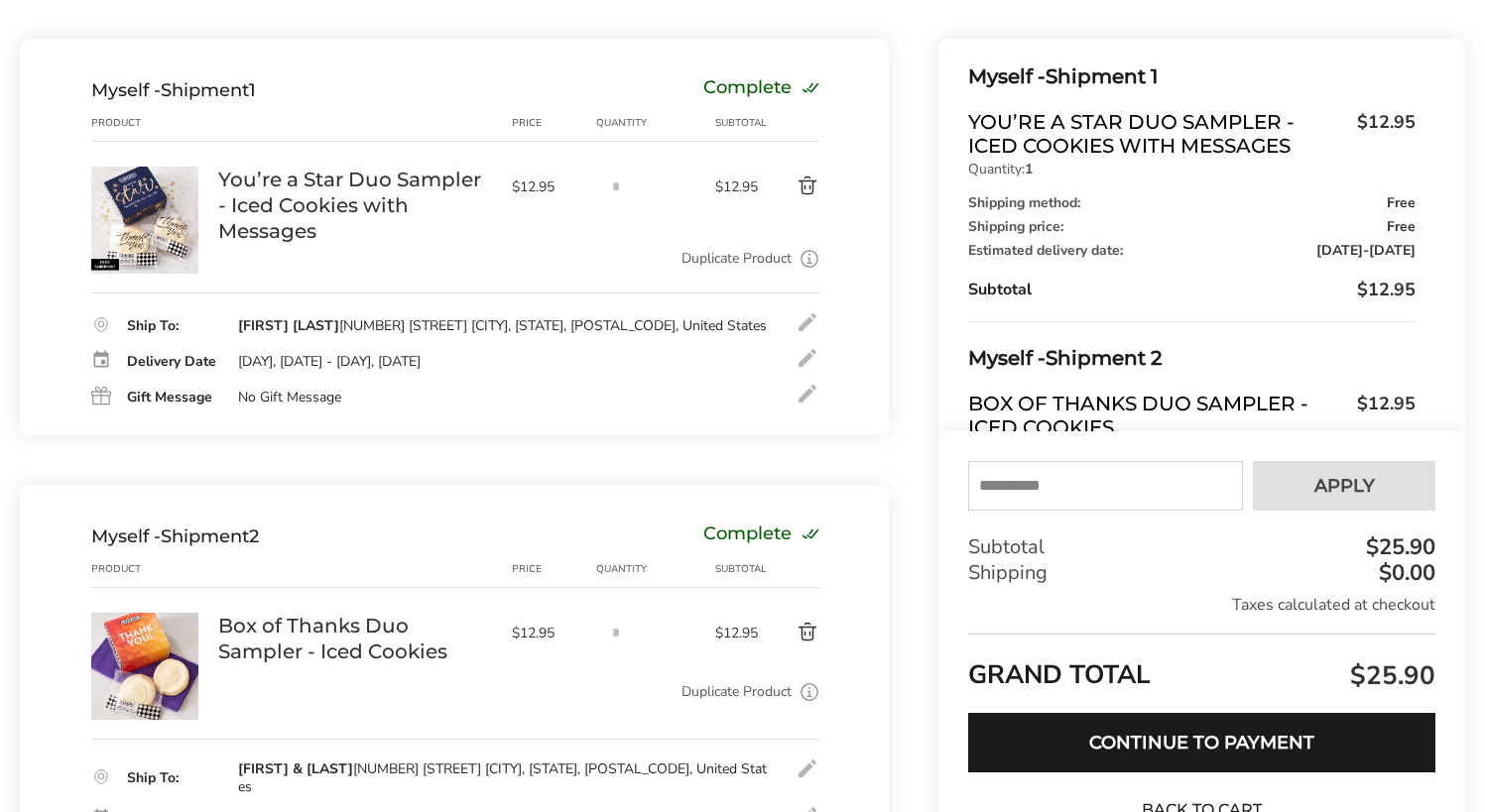 click at bounding box center [1105, 486] 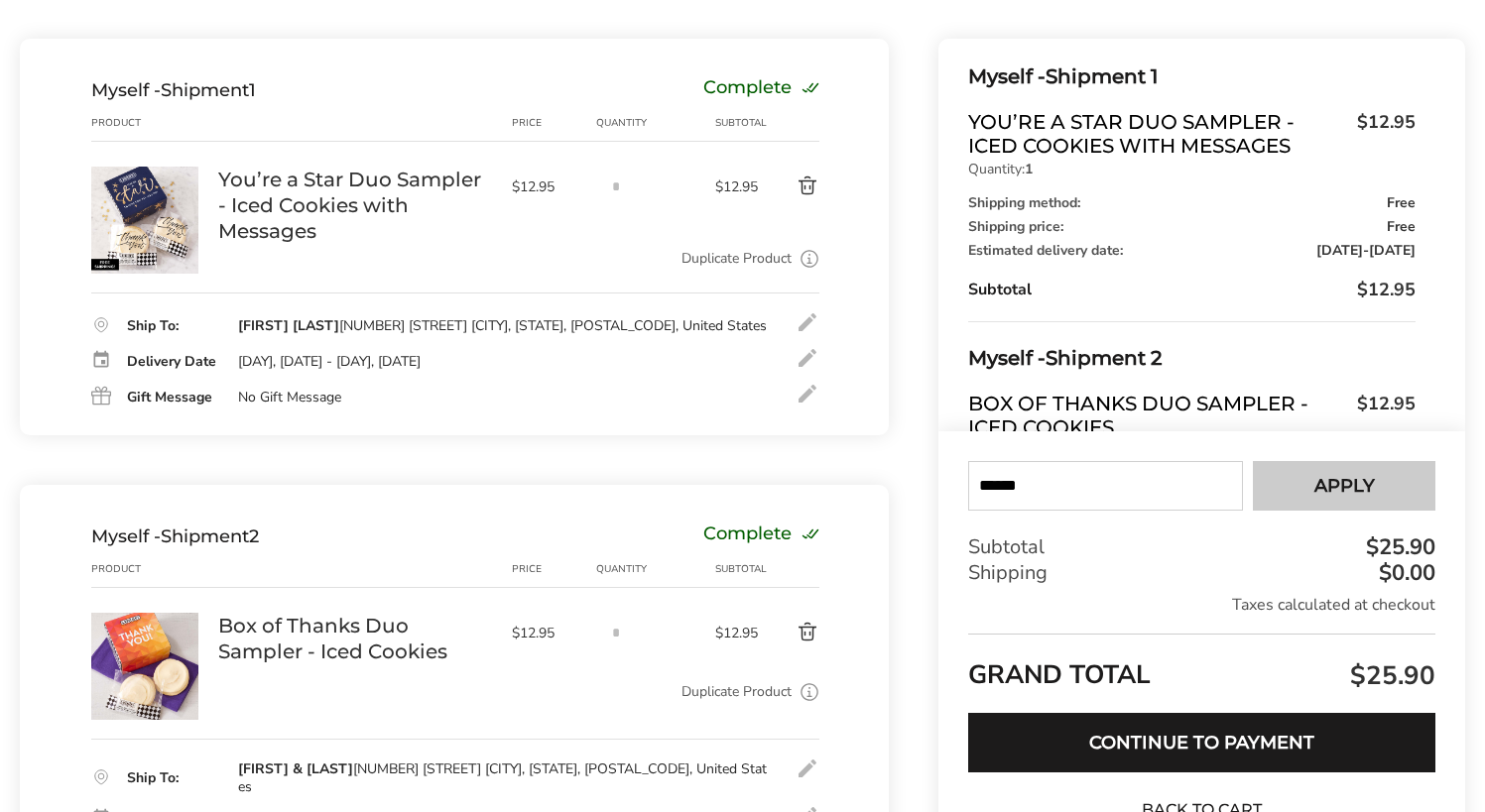 type on "******" 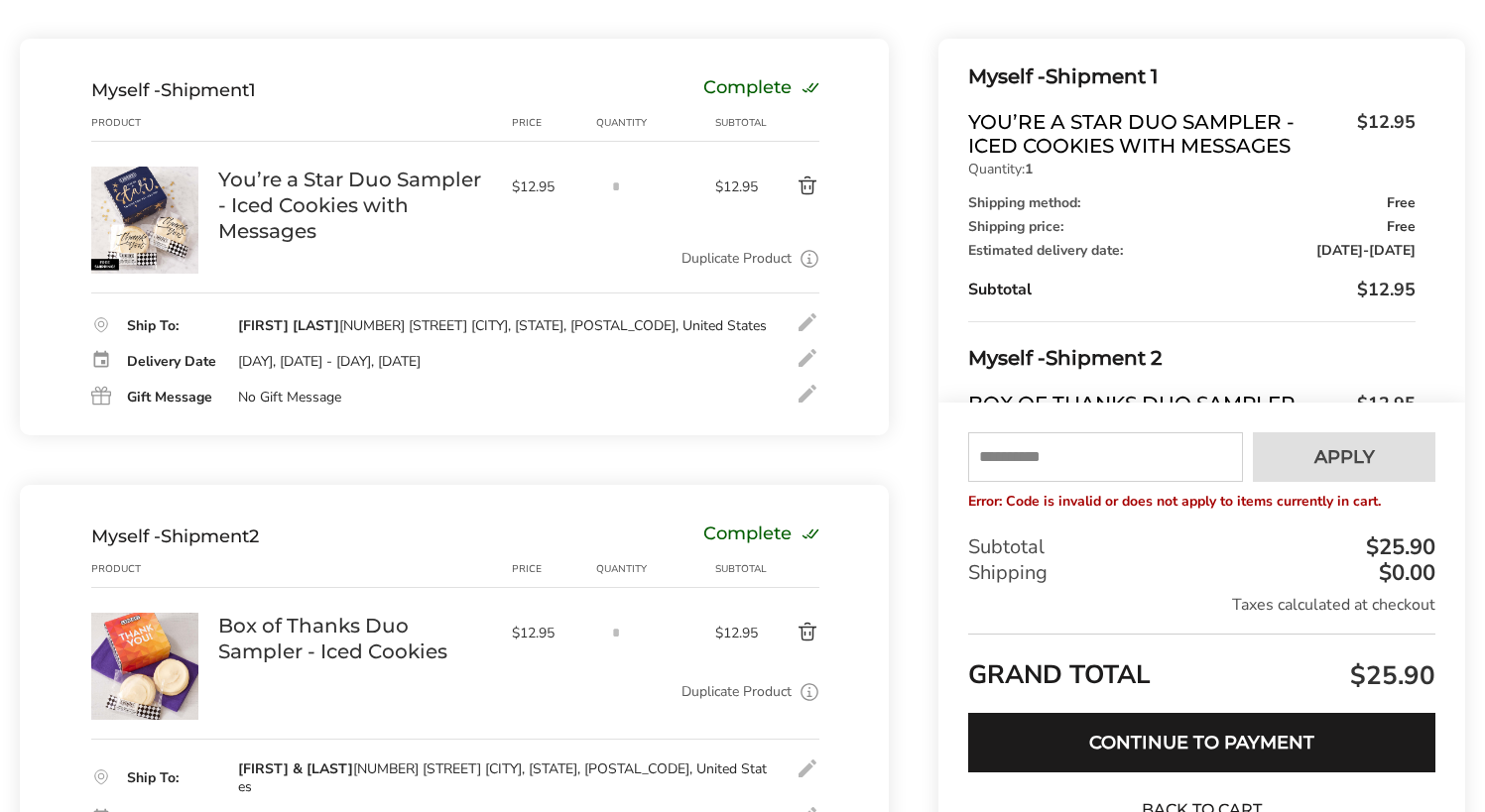 click at bounding box center (790, 186) 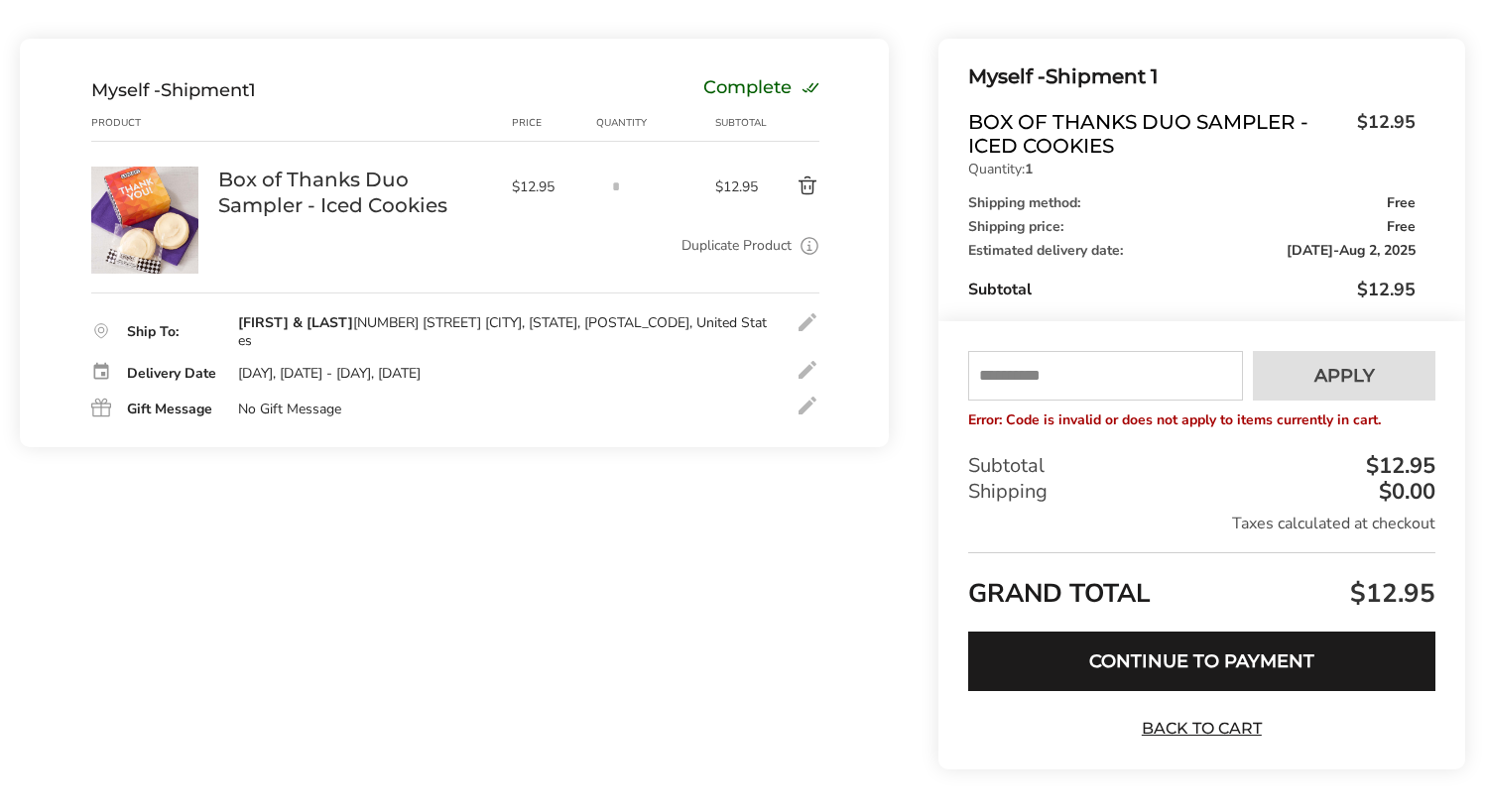 click at bounding box center [1105, 376] 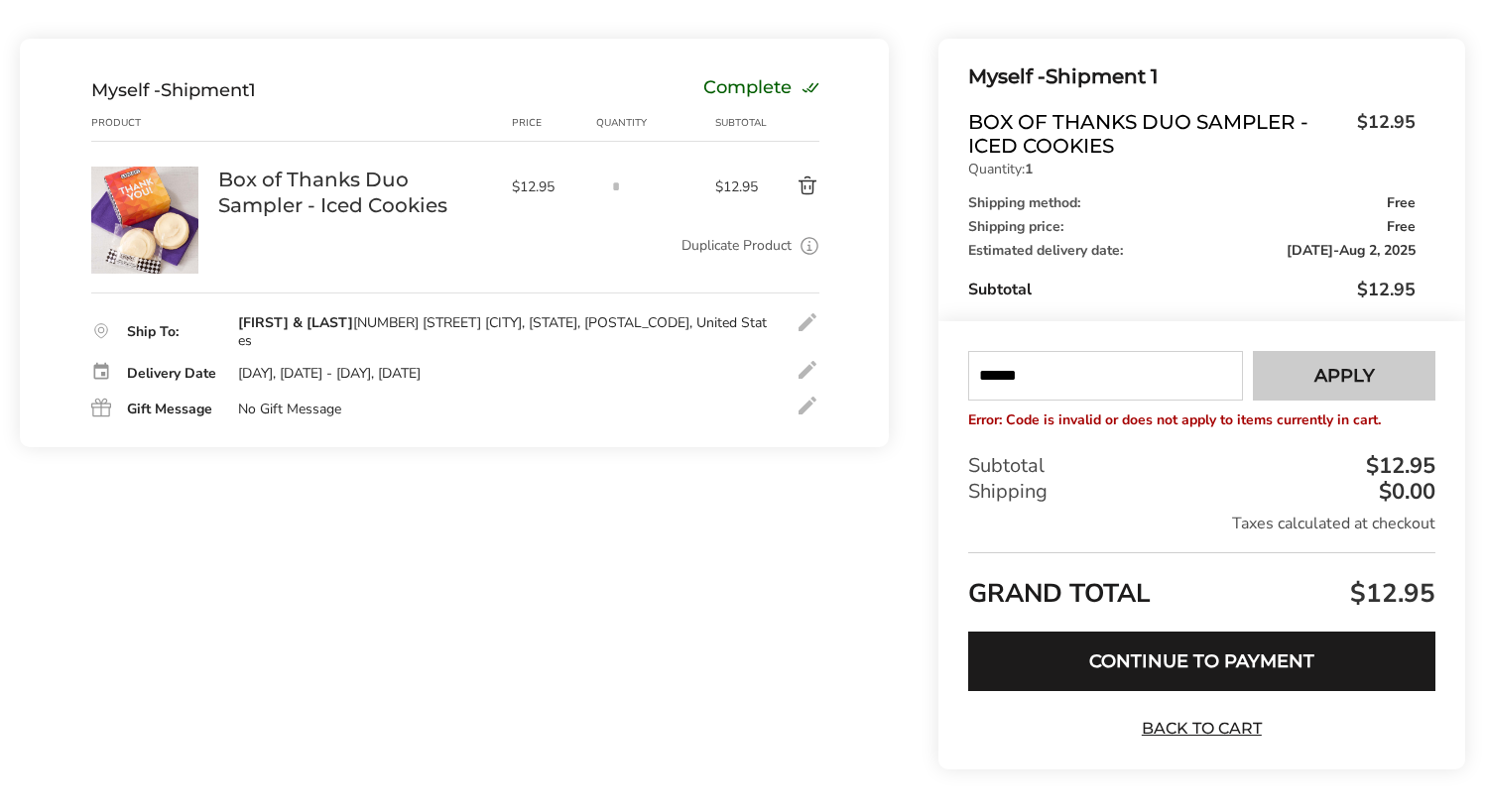 type on "******" 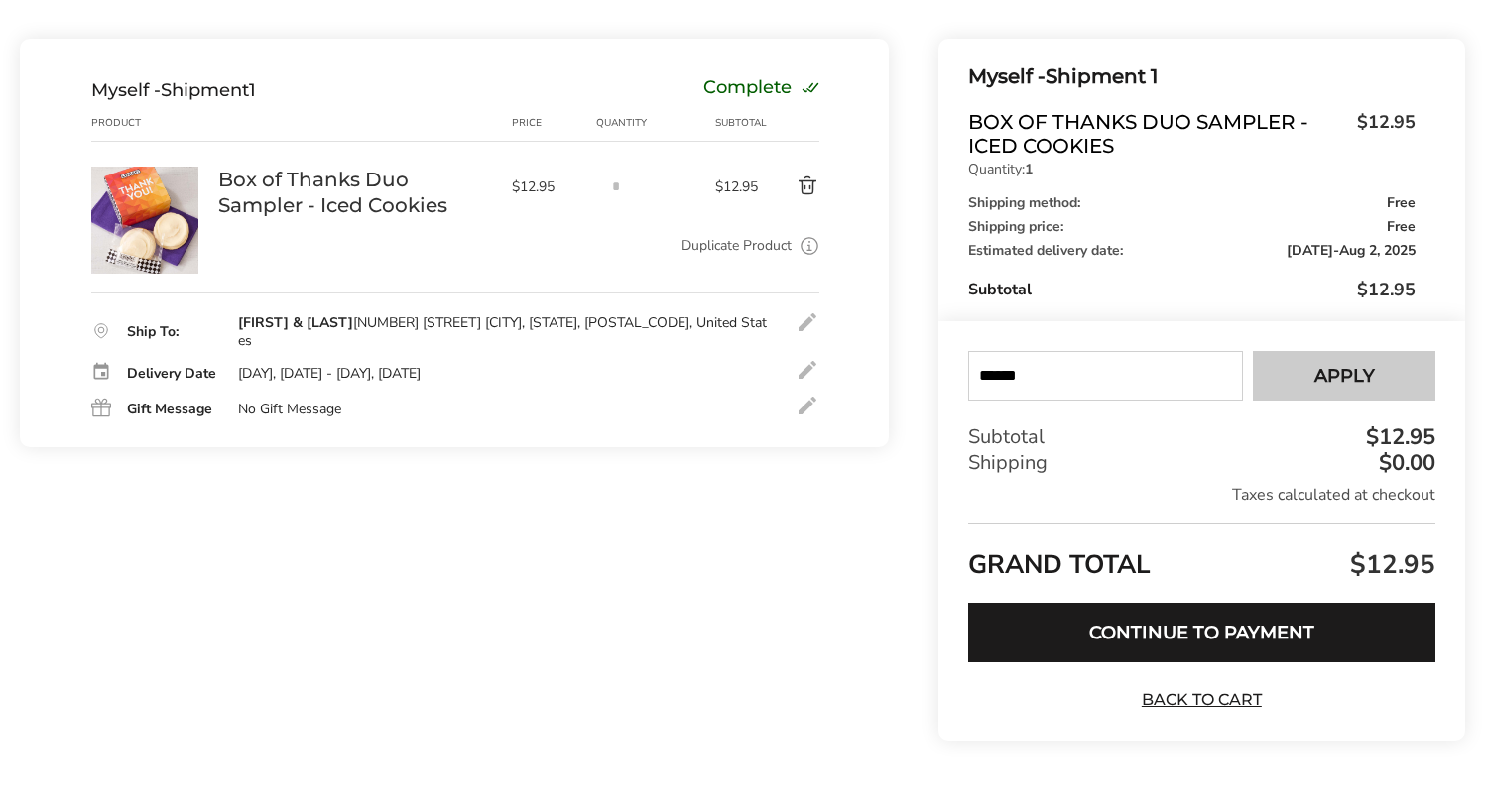 type 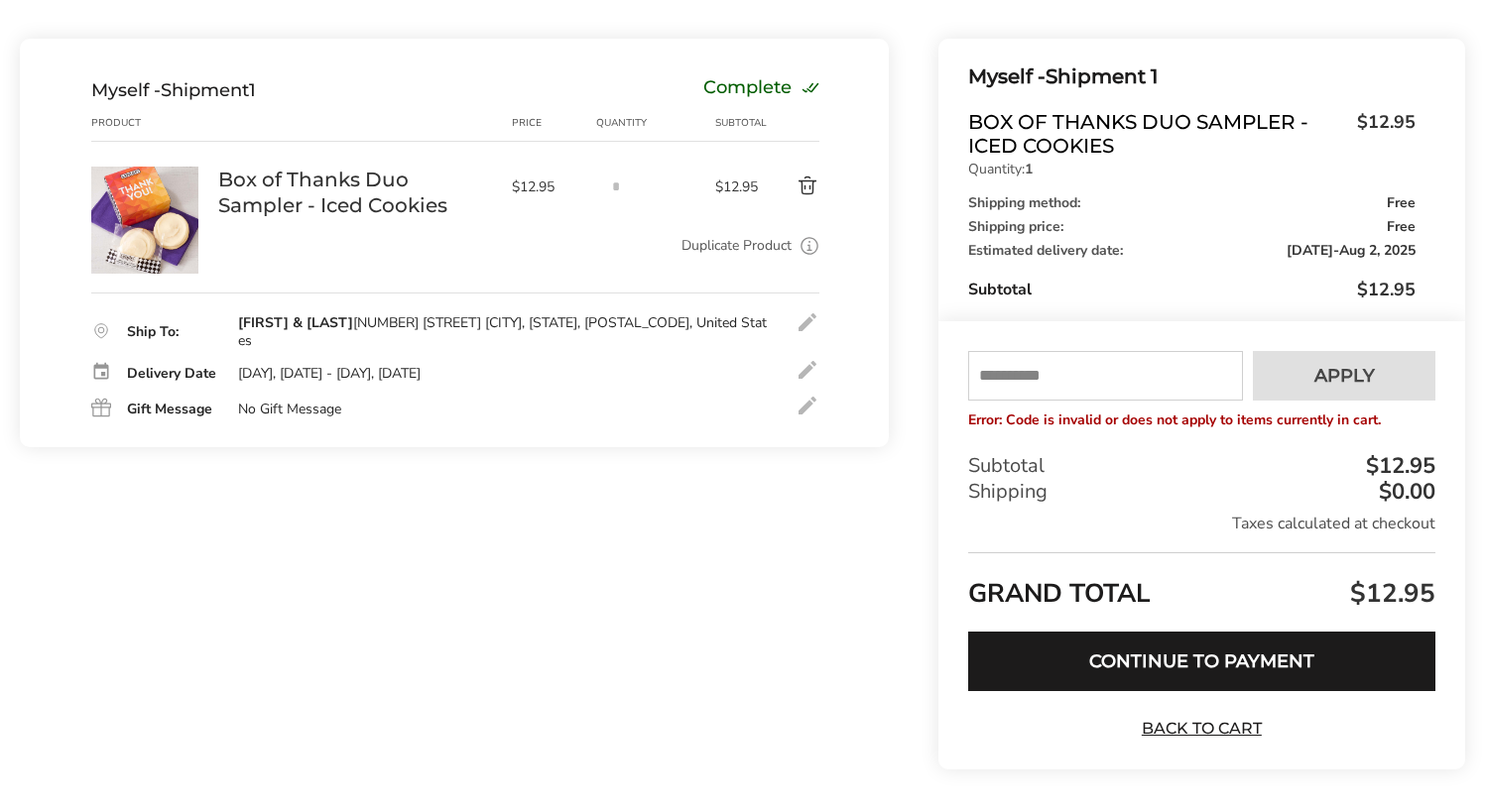click at bounding box center (790, 186) 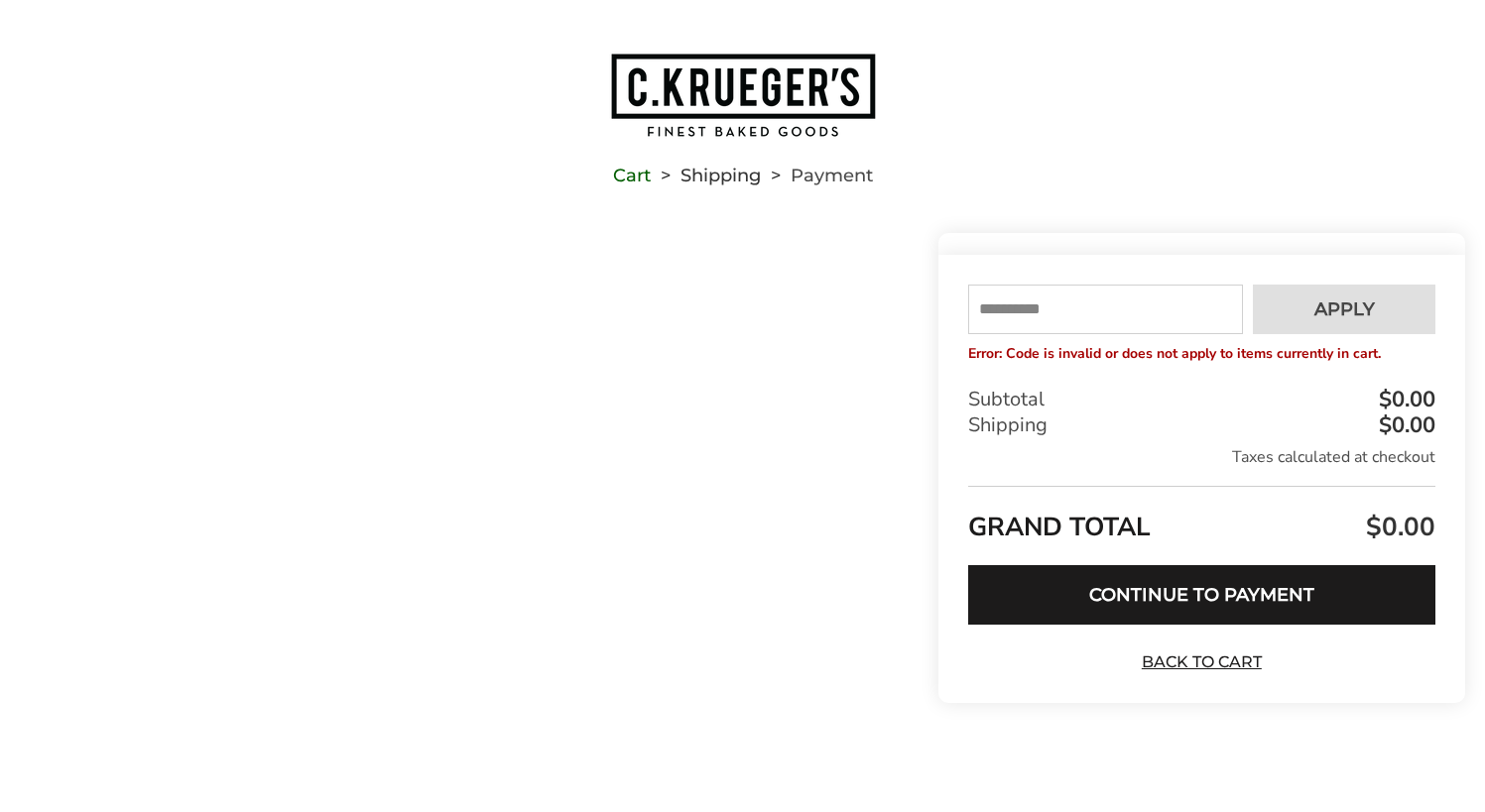 scroll, scrollTop: 9, scrollLeft: 0, axis: vertical 